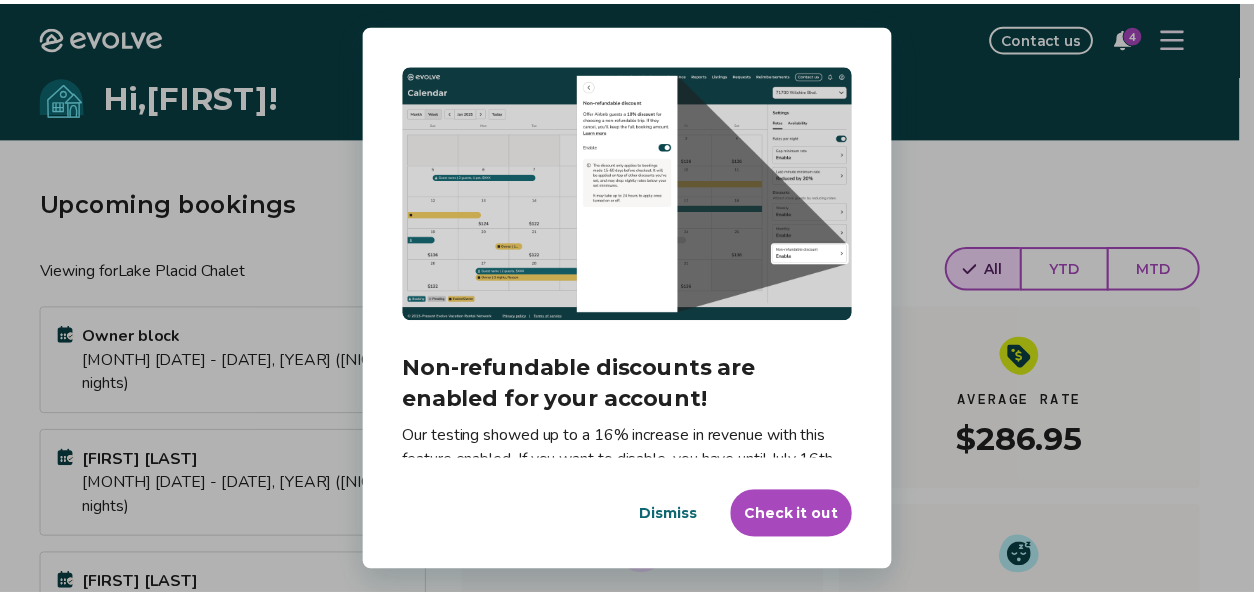 scroll, scrollTop: 0, scrollLeft: 0, axis: both 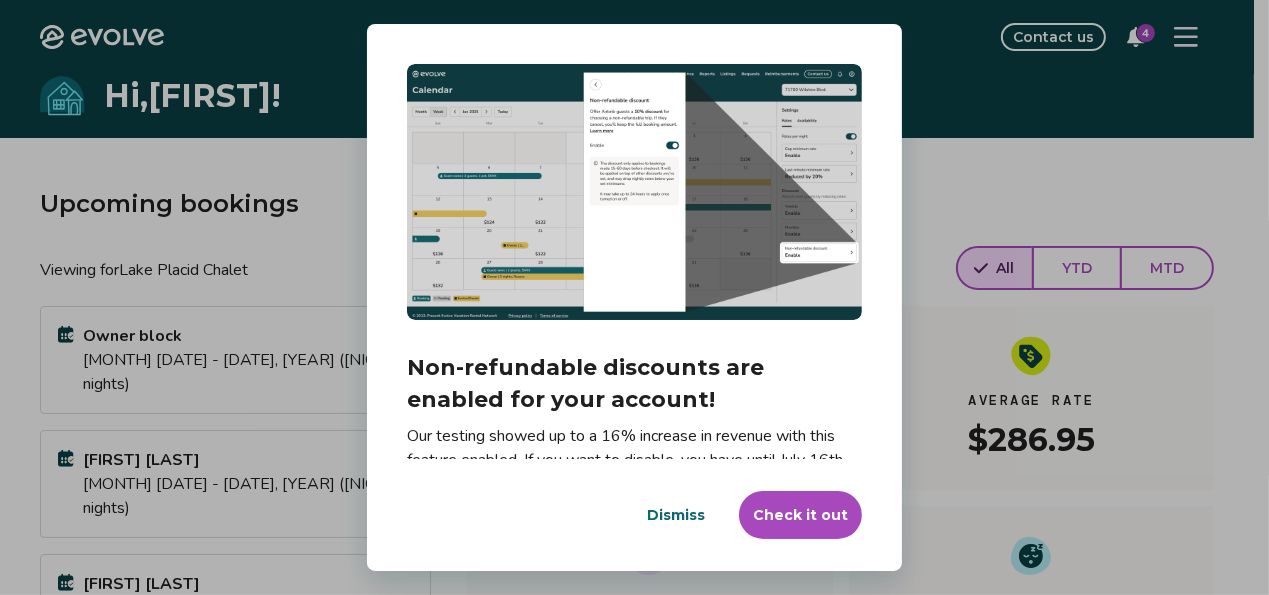 click on "Dismiss" at bounding box center (676, 515) 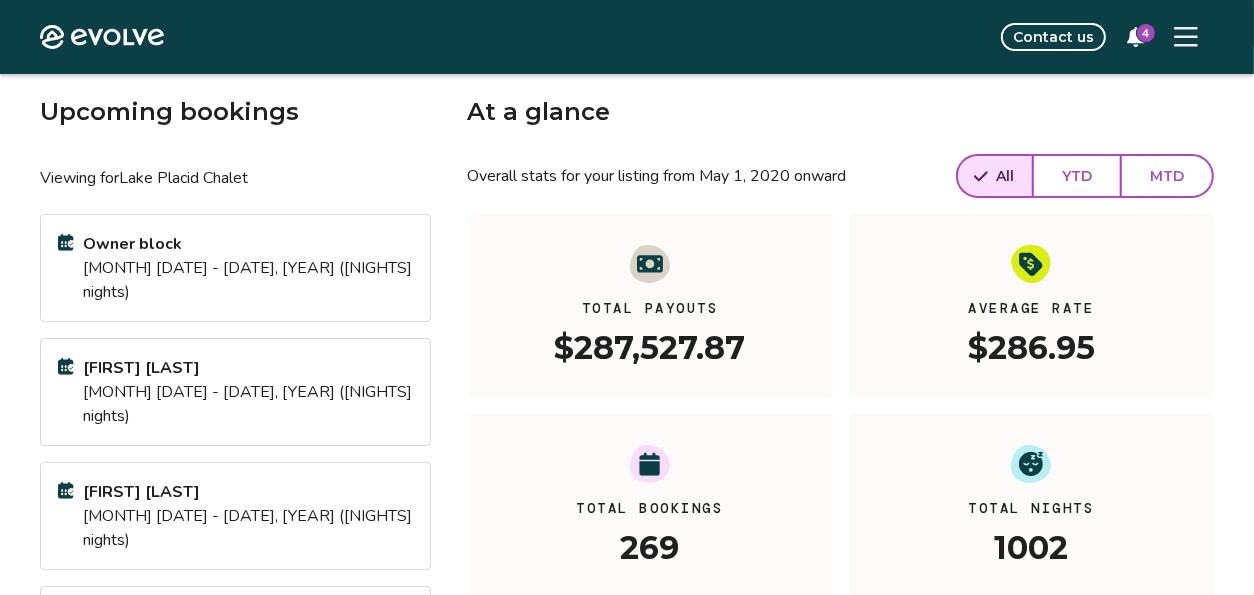 scroll, scrollTop: 438, scrollLeft: 0, axis: vertical 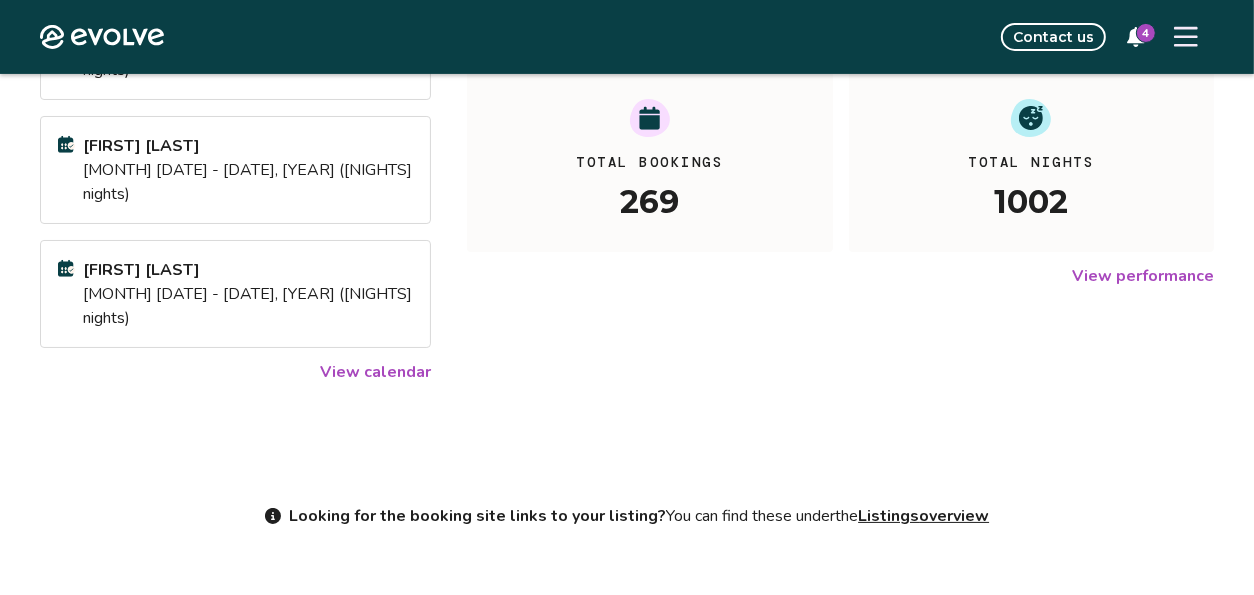 click on "View calendar" at bounding box center [375, 372] 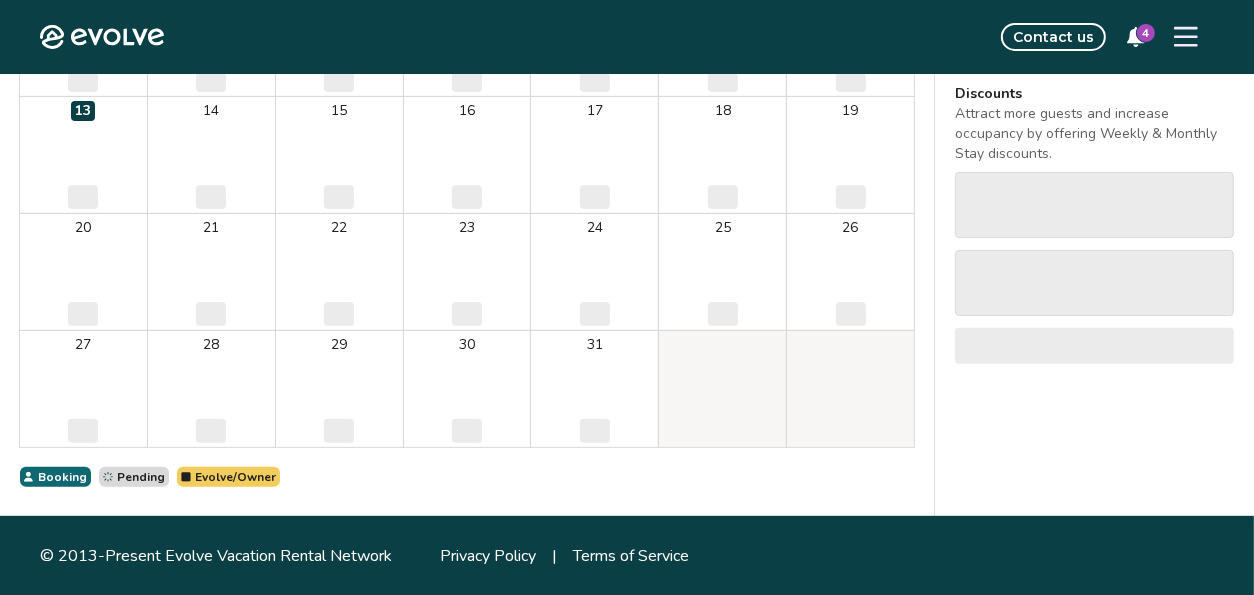 scroll, scrollTop: 0, scrollLeft: 0, axis: both 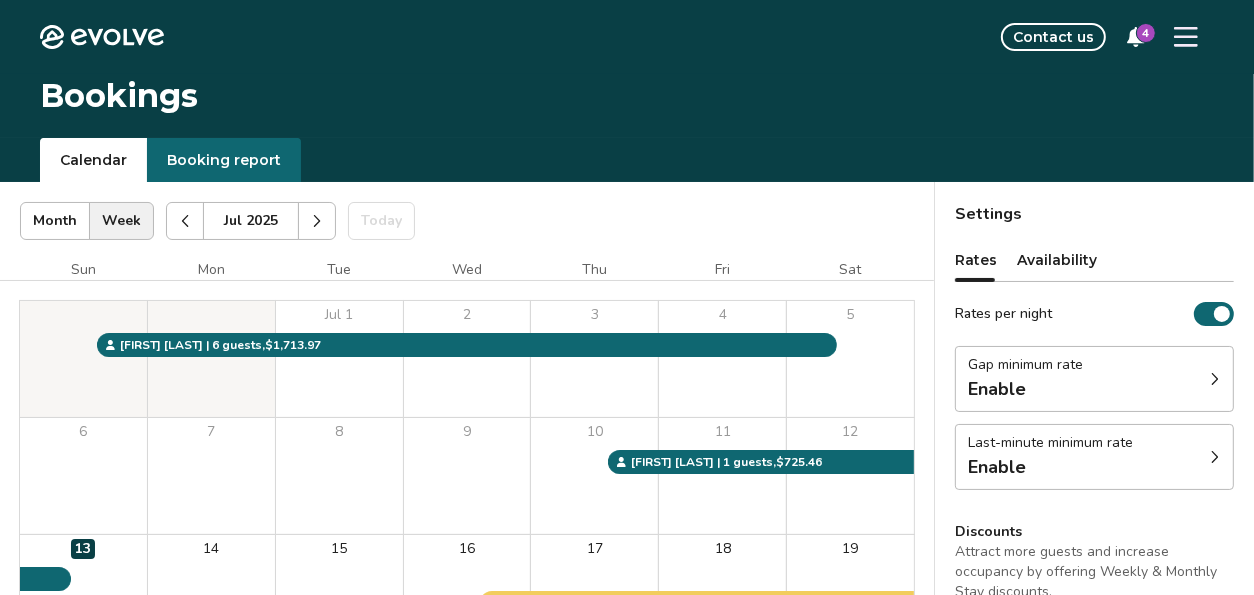 click 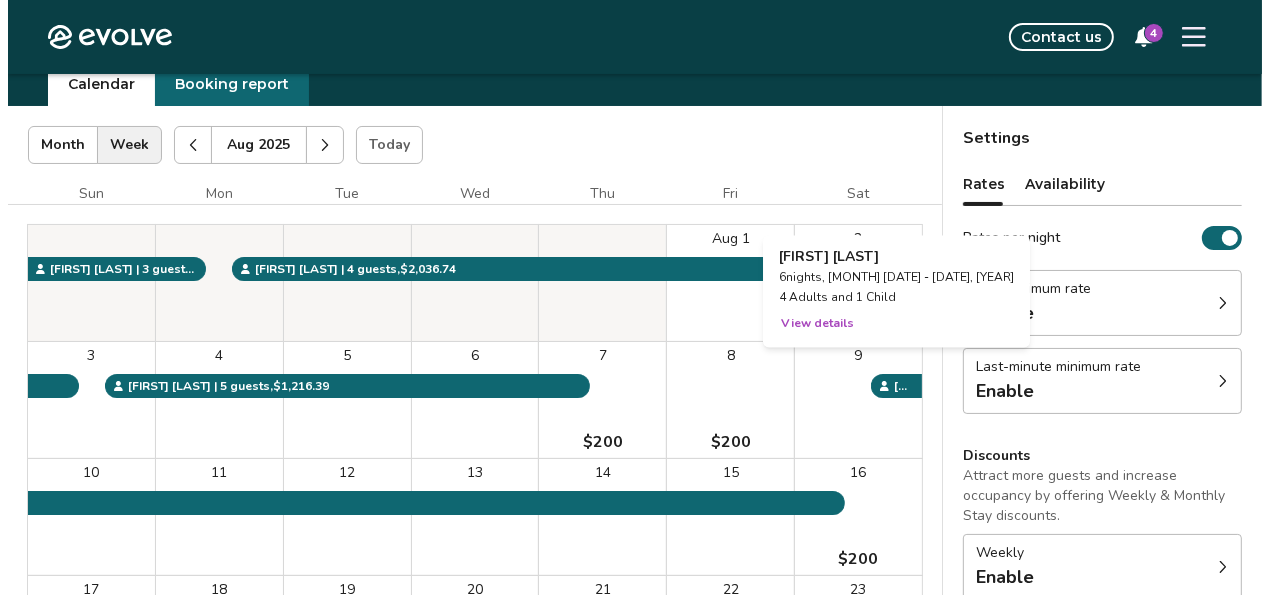 scroll, scrollTop: 199, scrollLeft: 0, axis: vertical 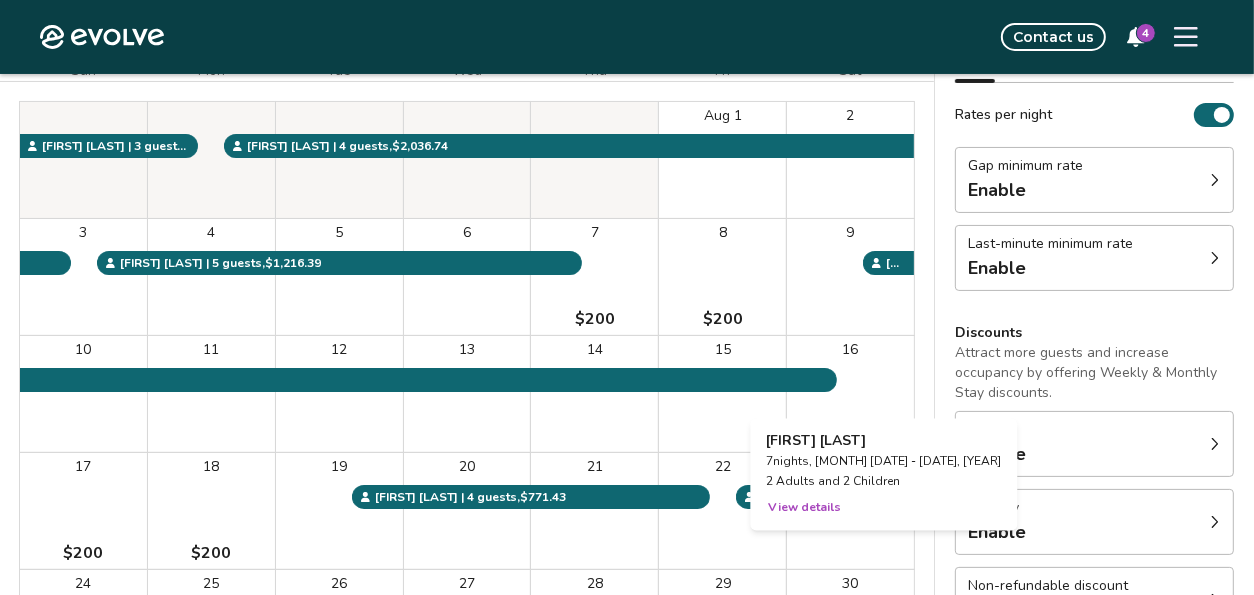 click on "16 $200" at bounding box center (850, 394) 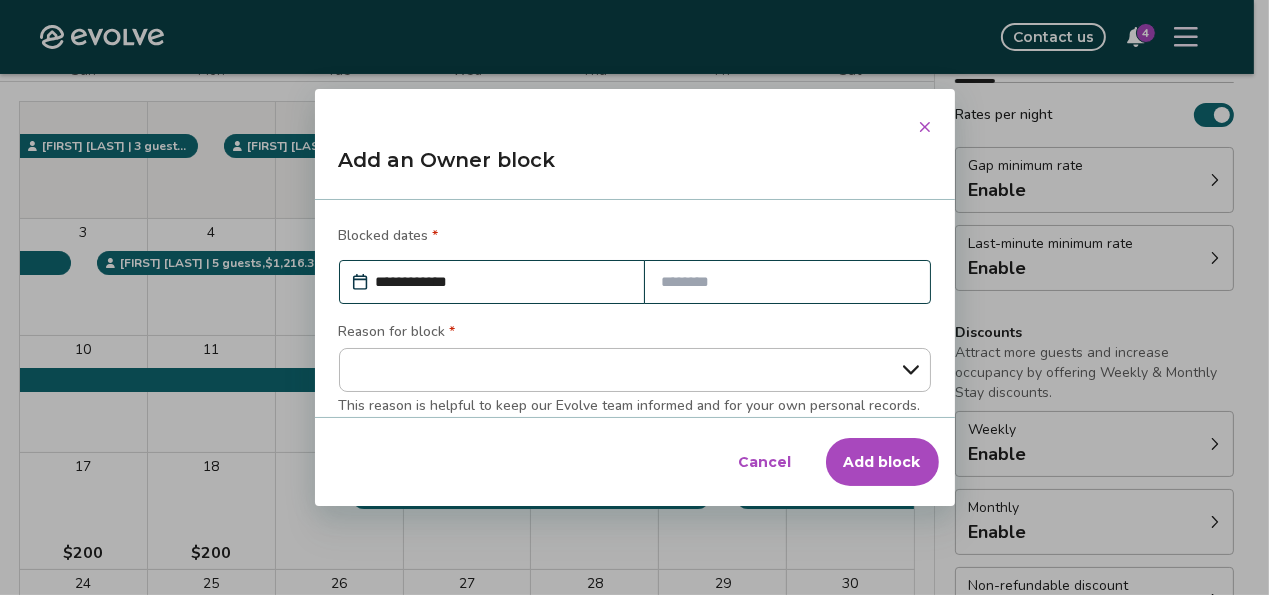 click at bounding box center [787, 282] 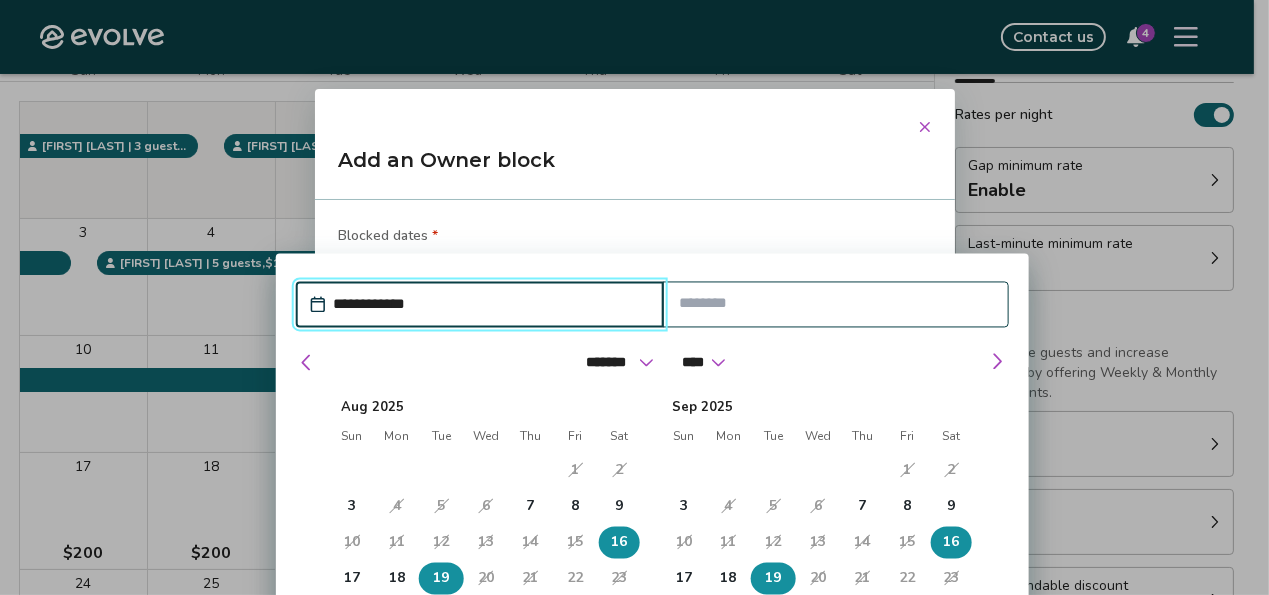 click on "19" at bounding box center (773, 579) 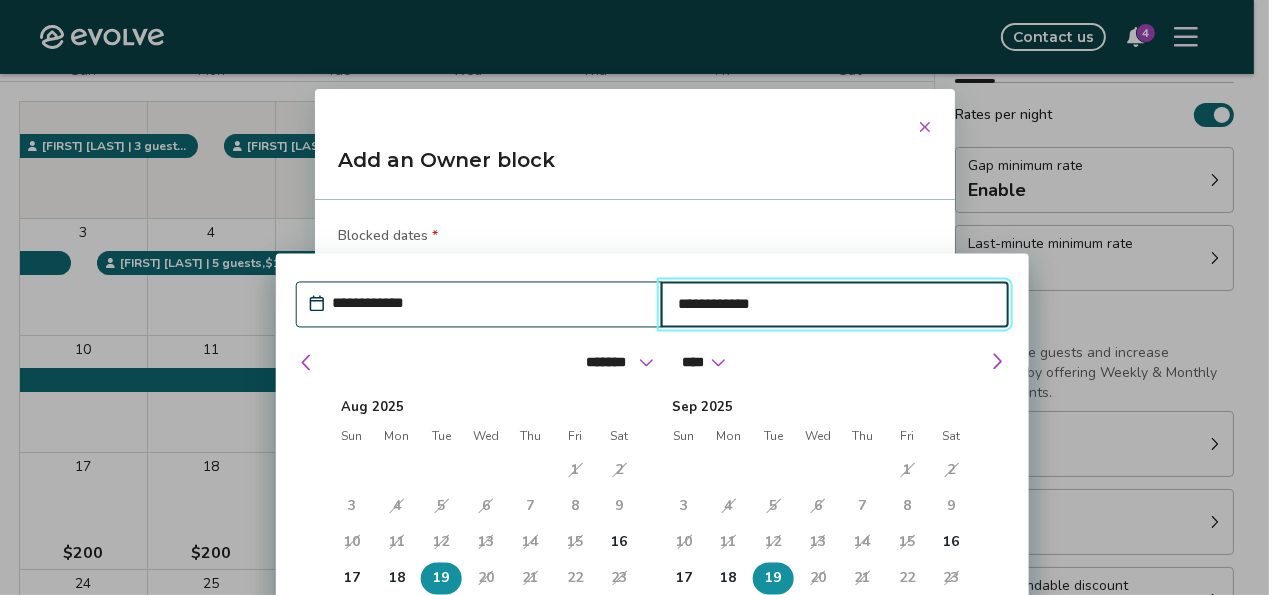 click on "Add an Owner block" at bounding box center (635, 168) 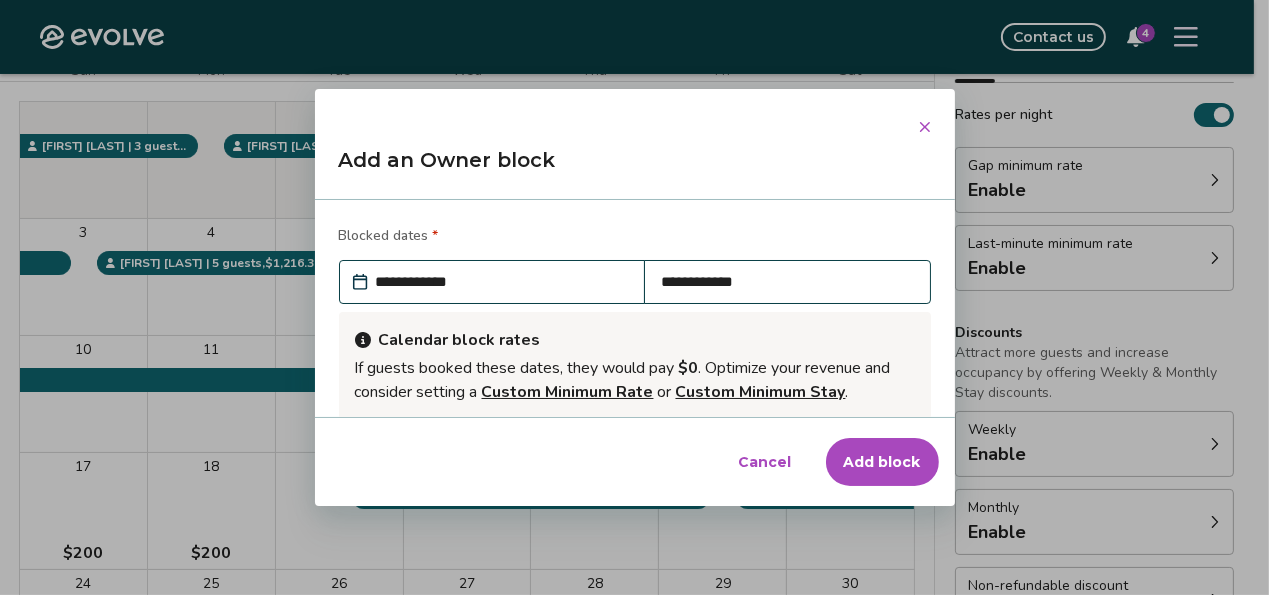 click on "Add block" at bounding box center [882, 462] 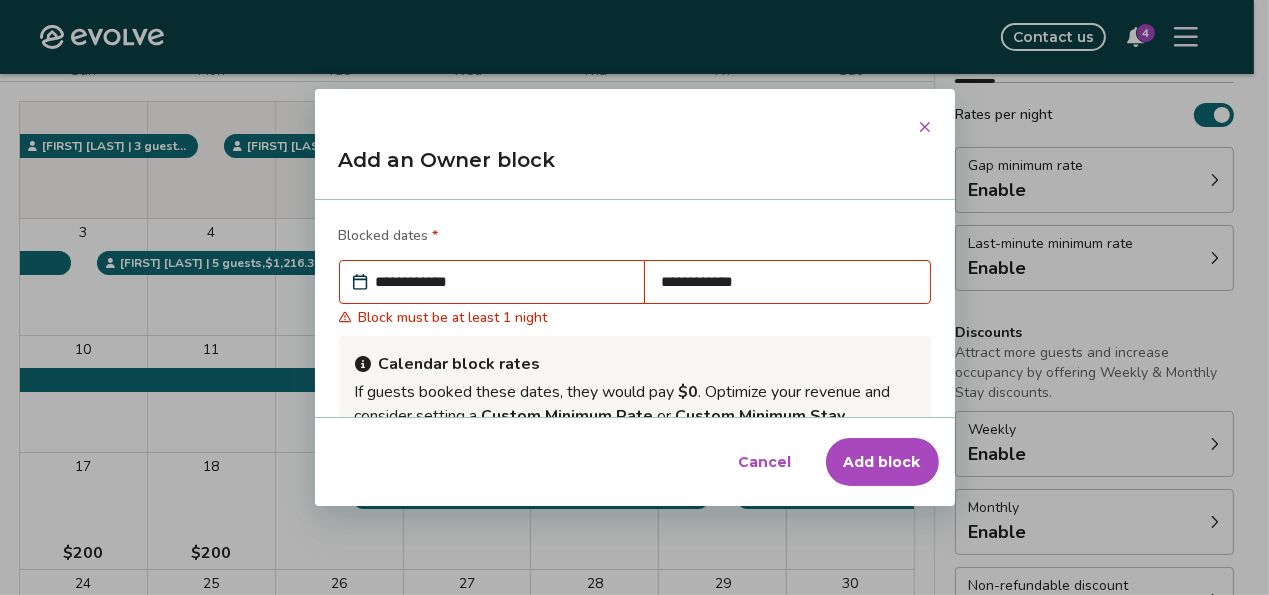 scroll, scrollTop: 208, scrollLeft: 0, axis: vertical 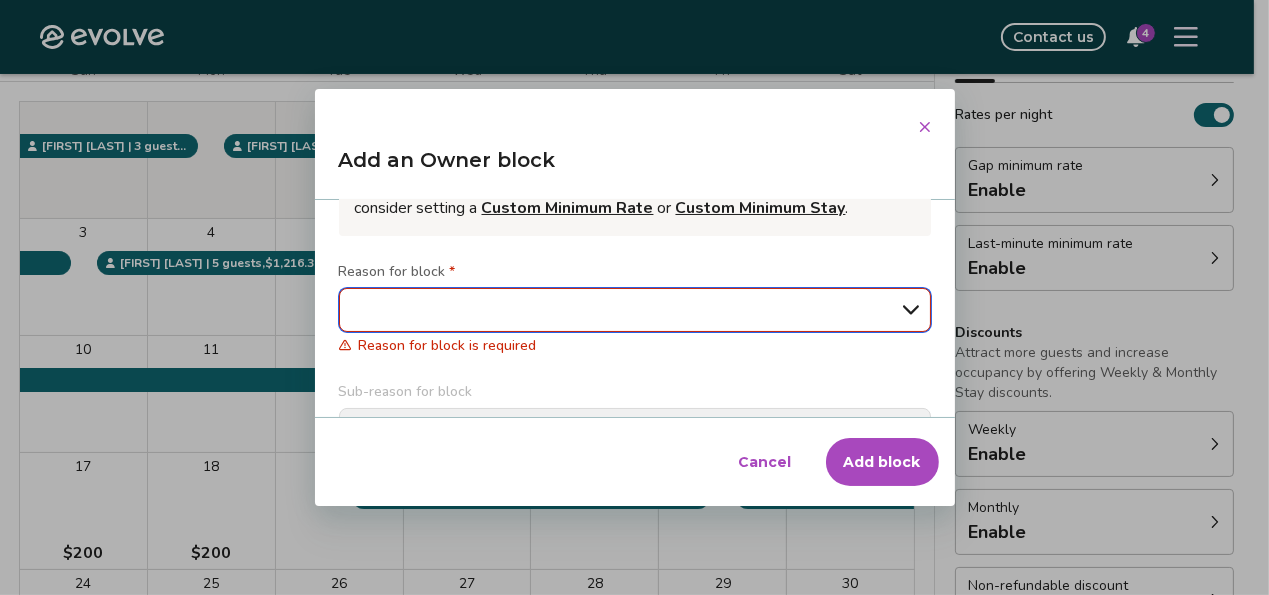 click on "**********" at bounding box center [635, 310] 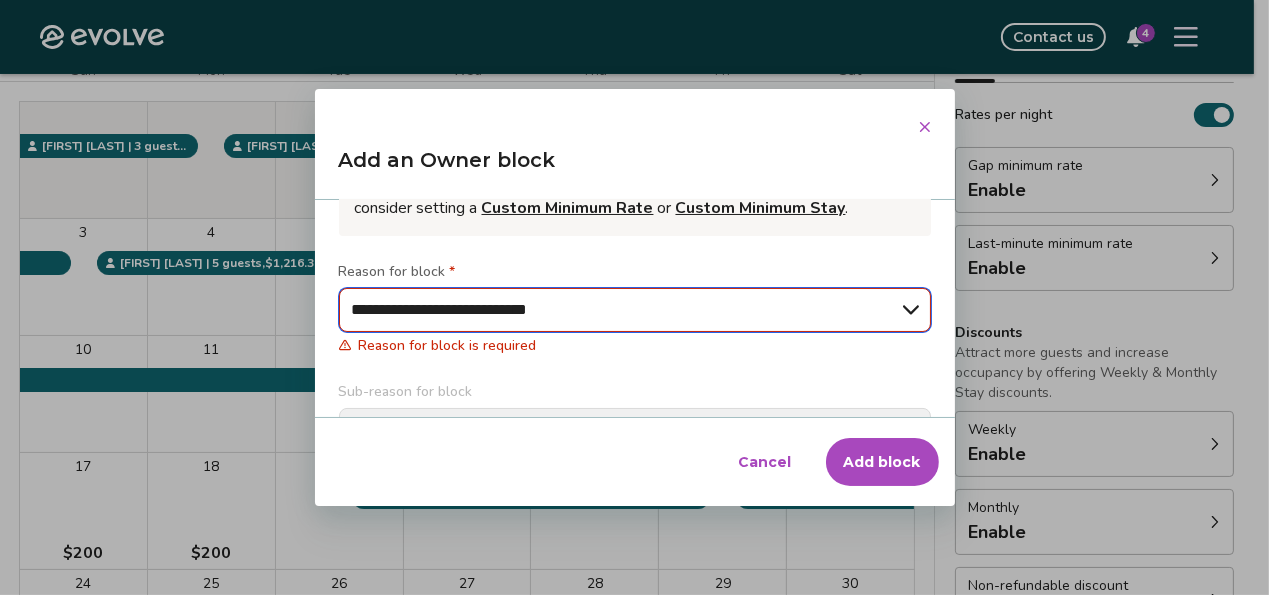 click on "**********" at bounding box center [635, 310] 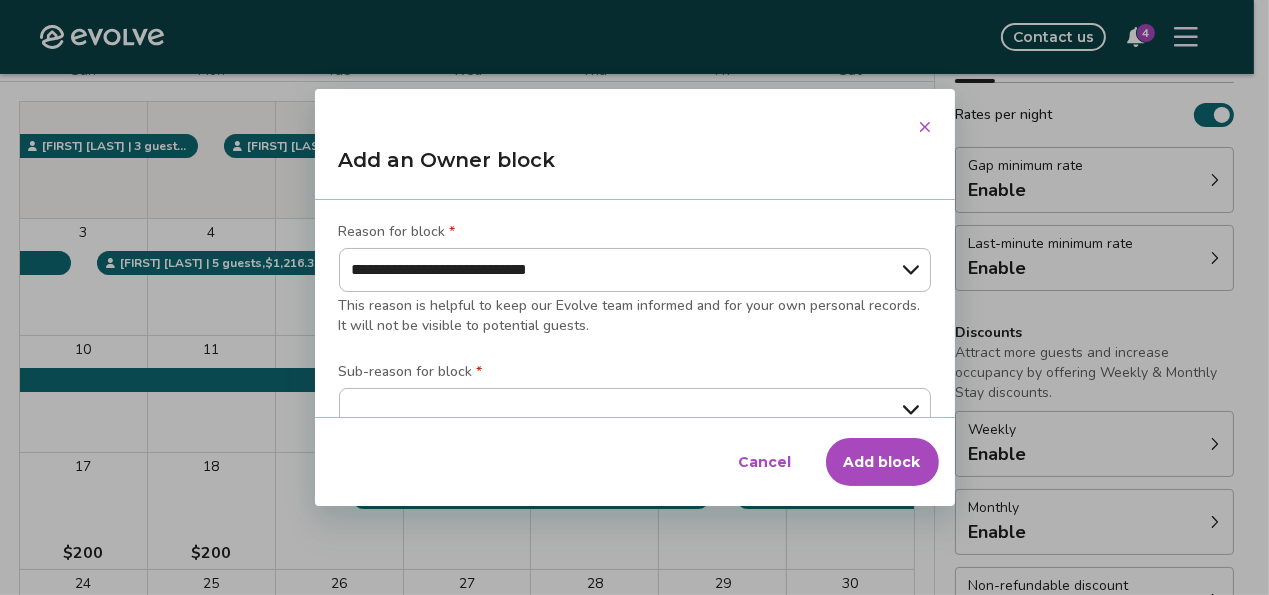 scroll, scrollTop: 288, scrollLeft: 0, axis: vertical 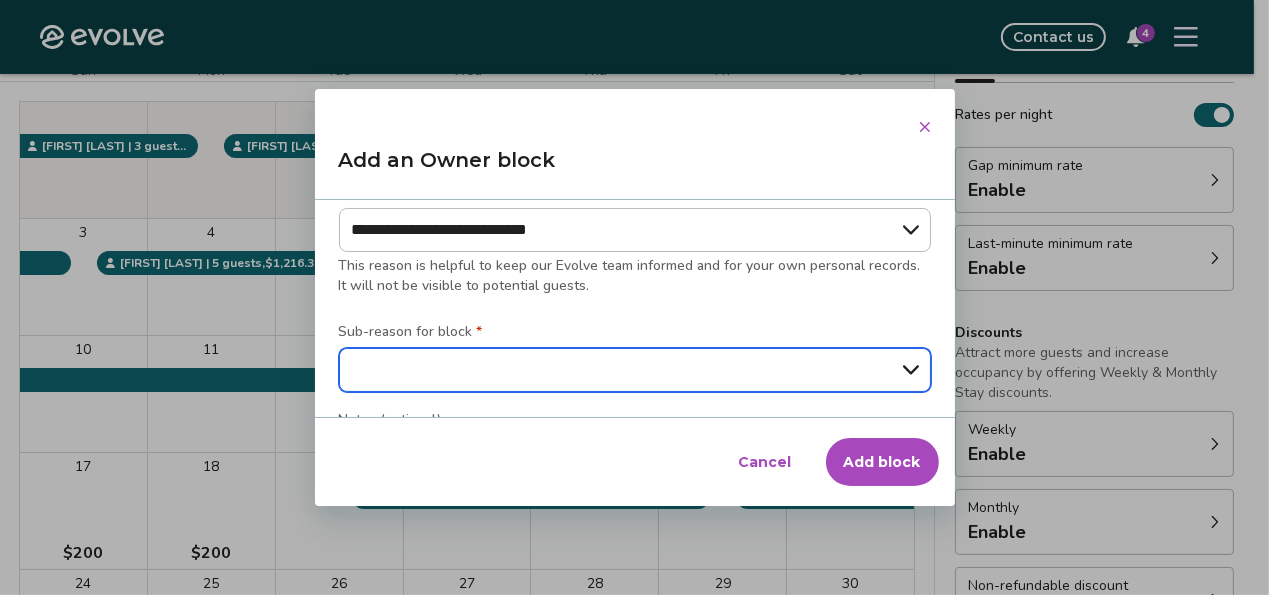 click on "**********" at bounding box center [635, 370] 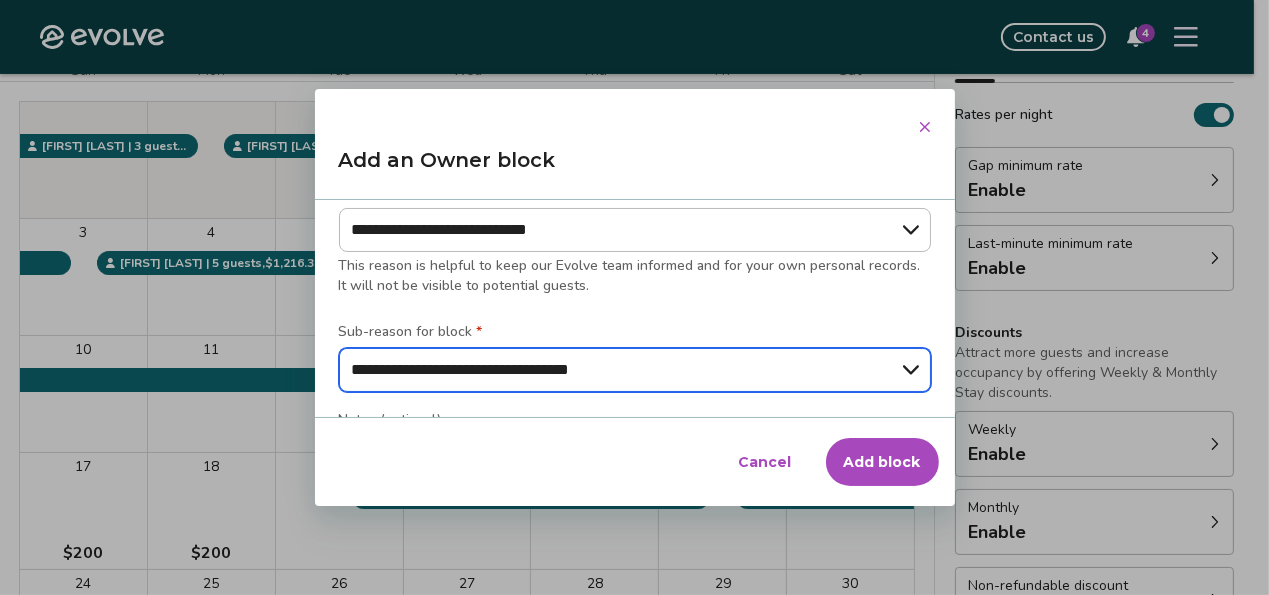 click on "**********" at bounding box center (635, 370) 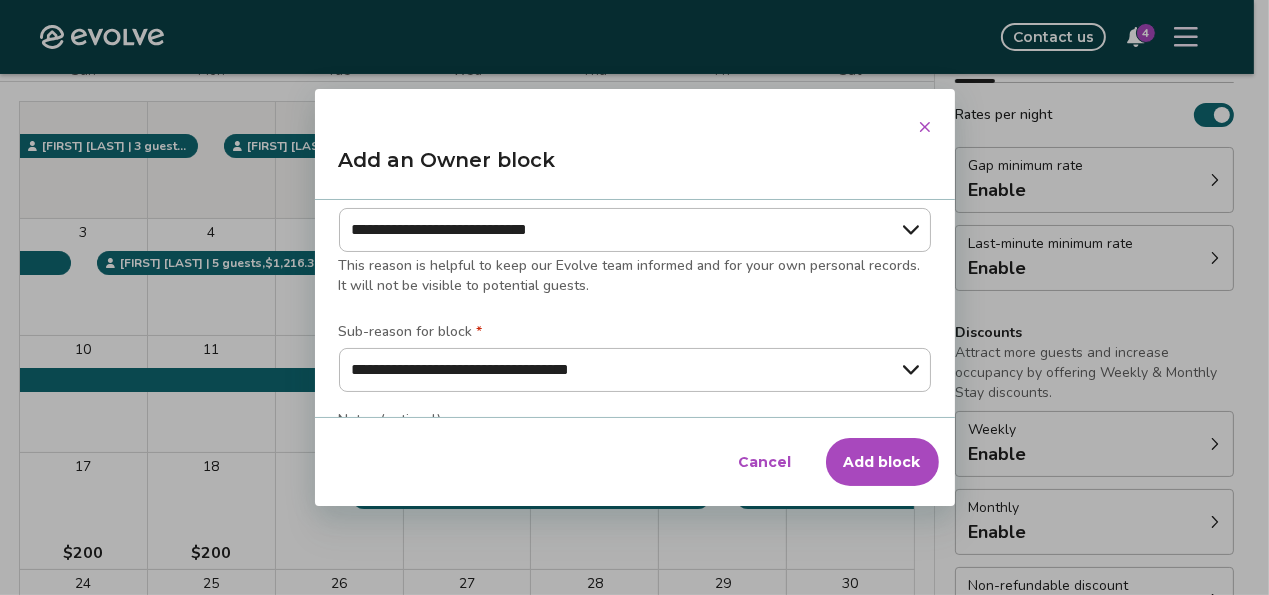 click on "Add block" at bounding box center [882, 462] 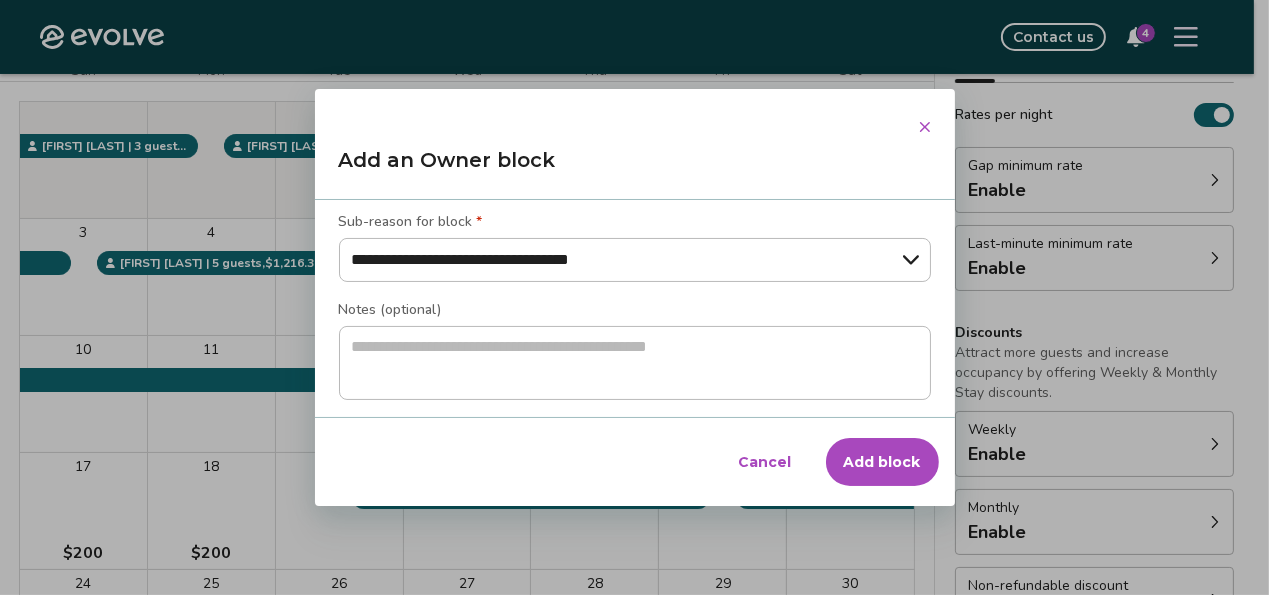 scroll, scrollTop: 404, scrollLeft: 0, axis: vertical 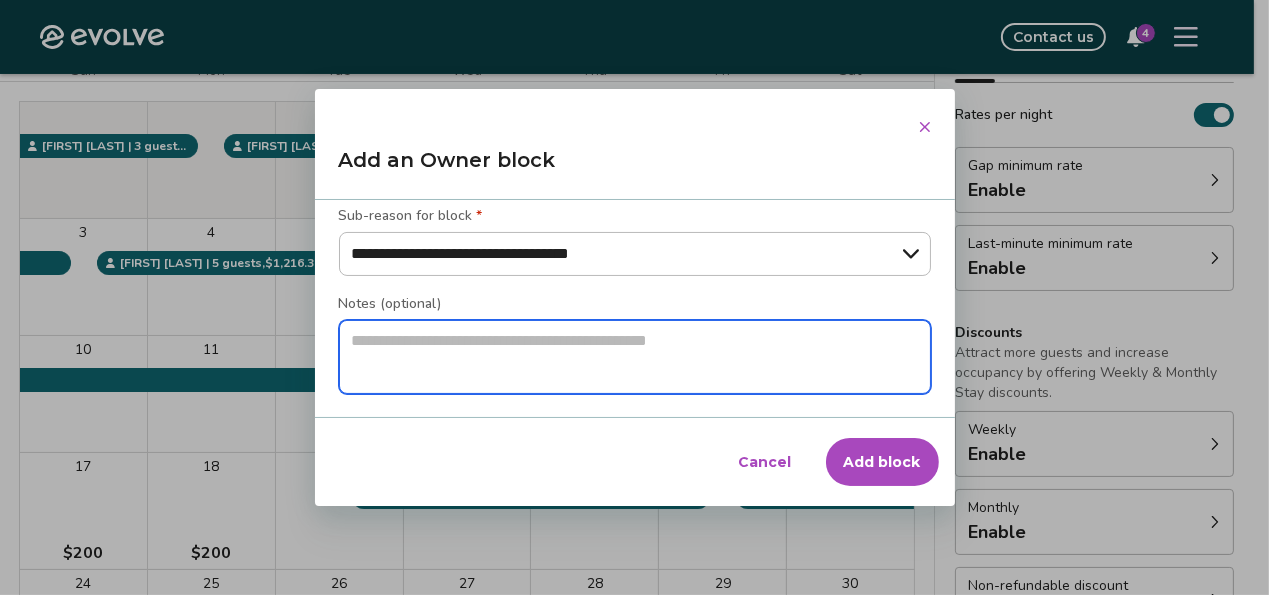 click at bounding box center [635, 357] 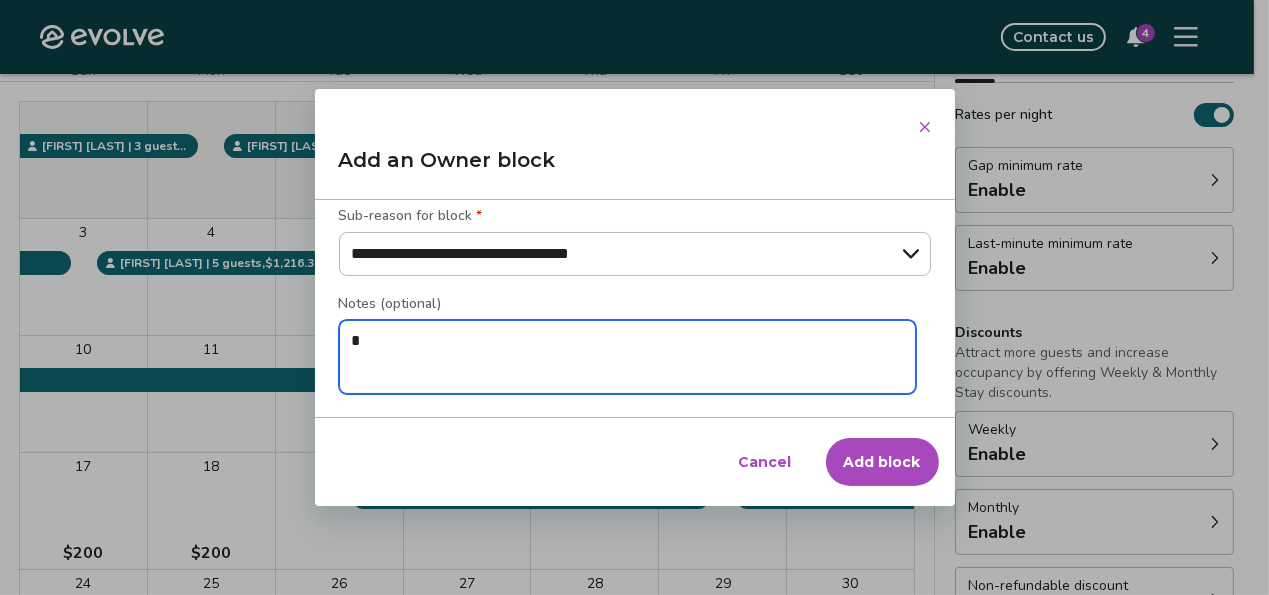 type on "*" 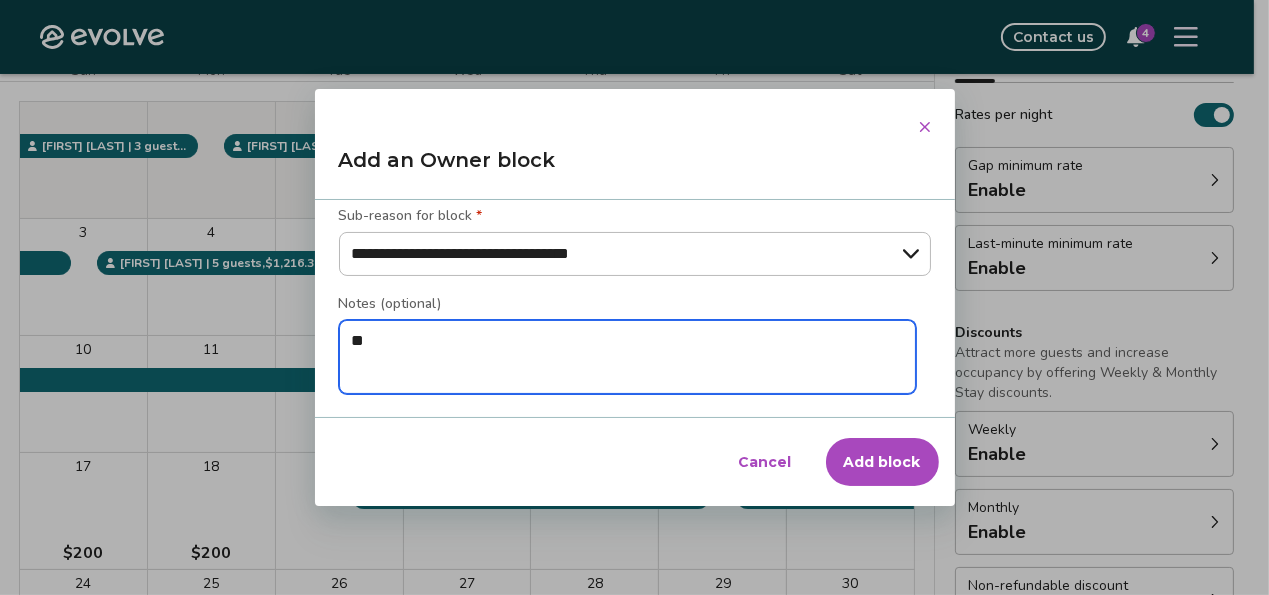type on "*" 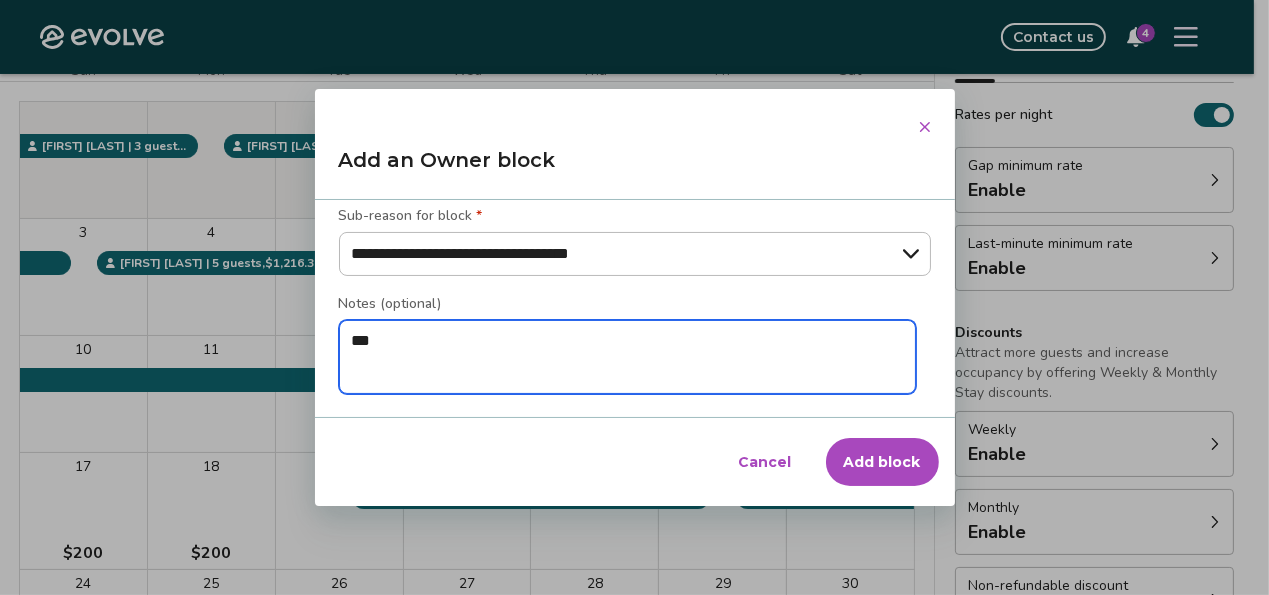 type on "*" 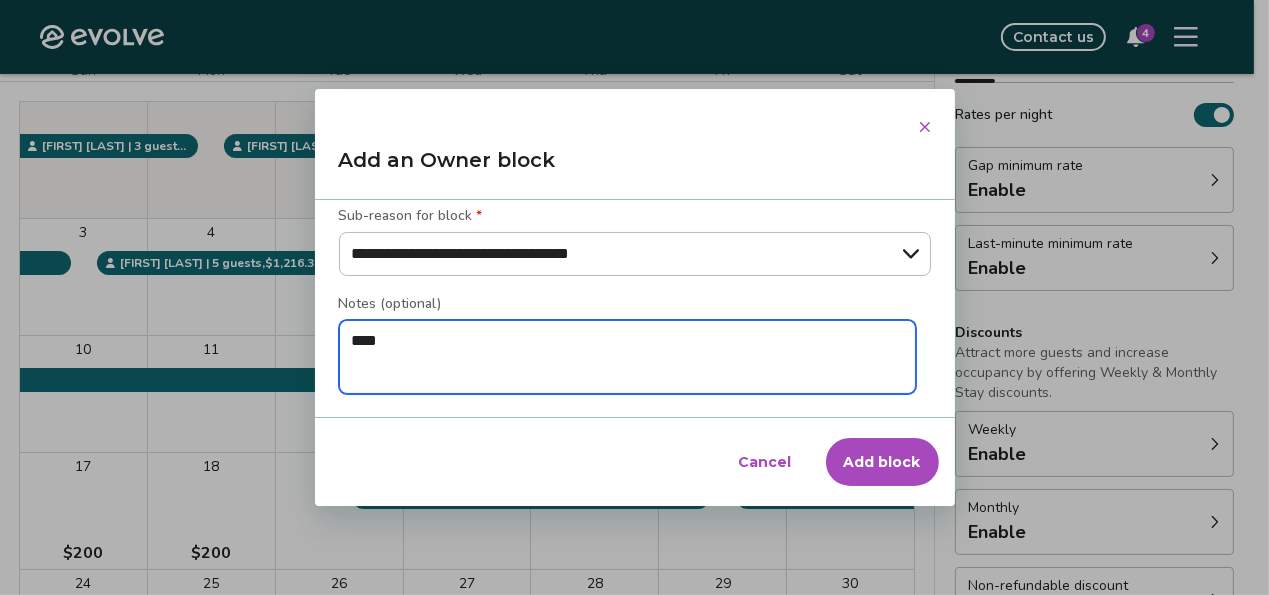 type on "*" 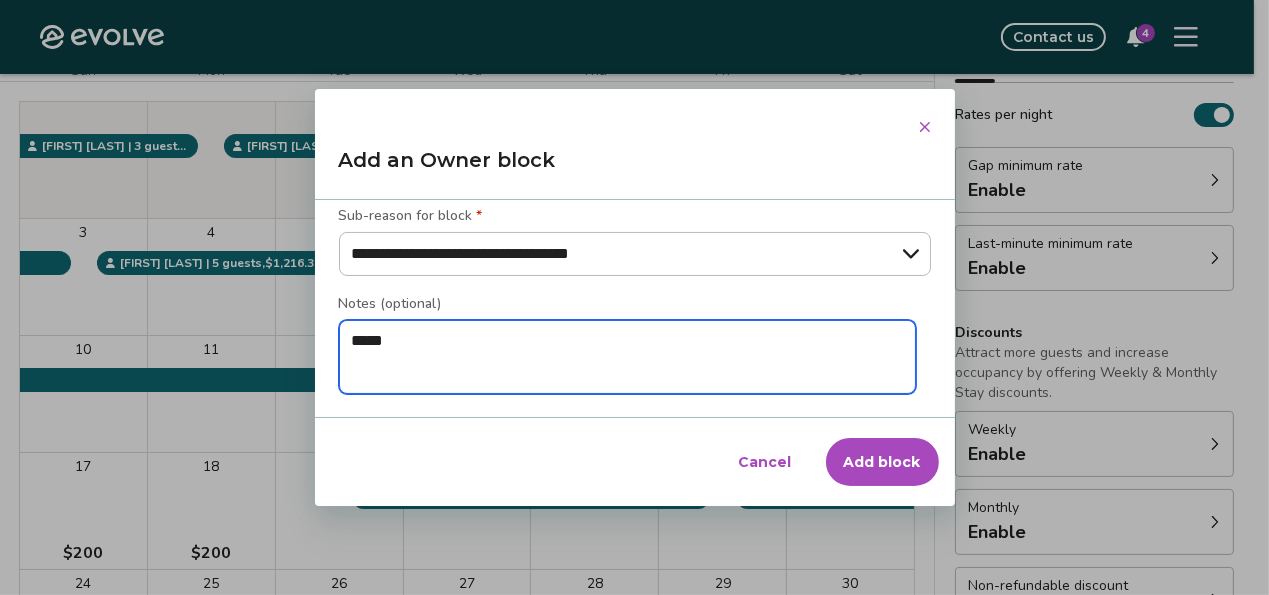 type on "*" 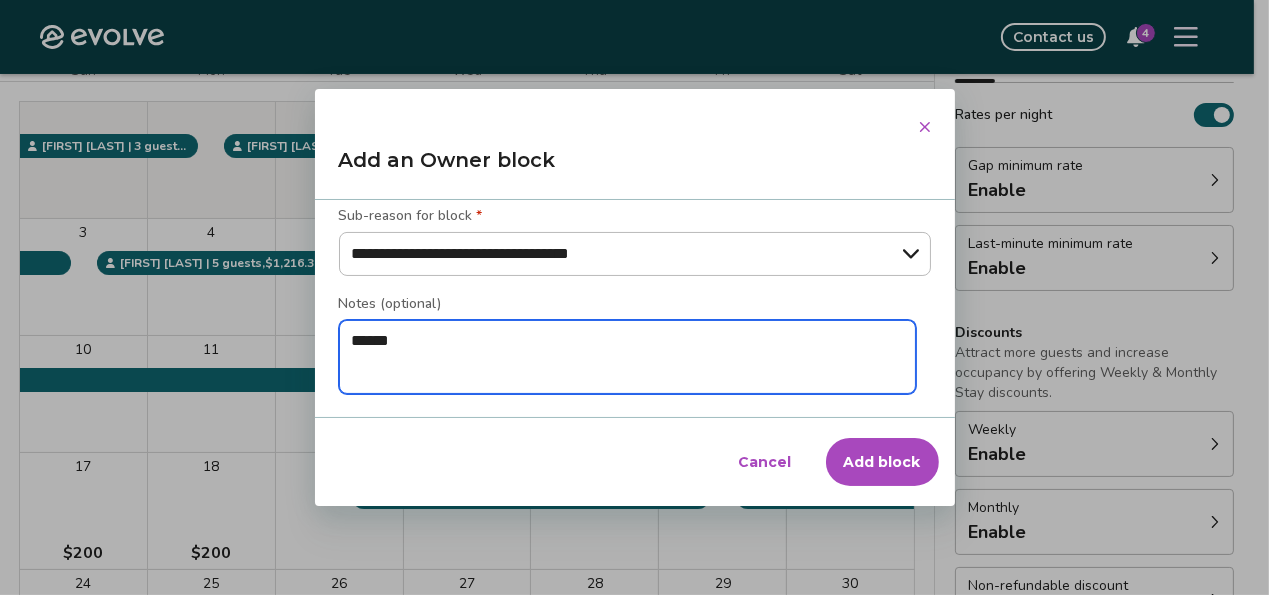 type on "******" 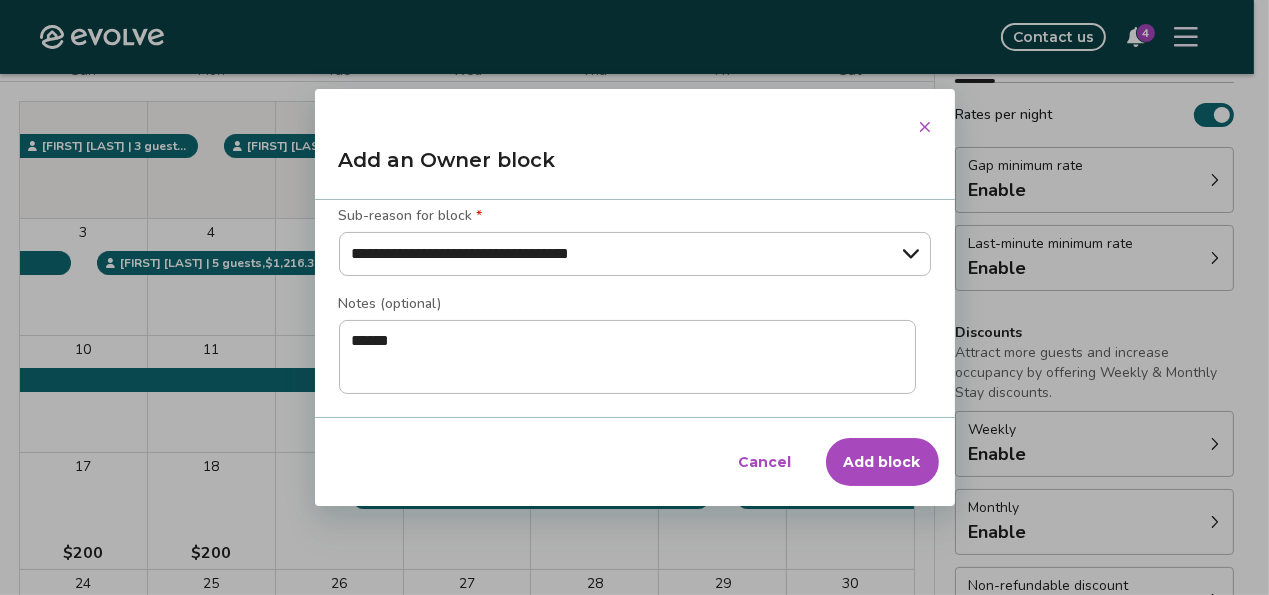 click on "Add block" at bounding box center (882, 462) 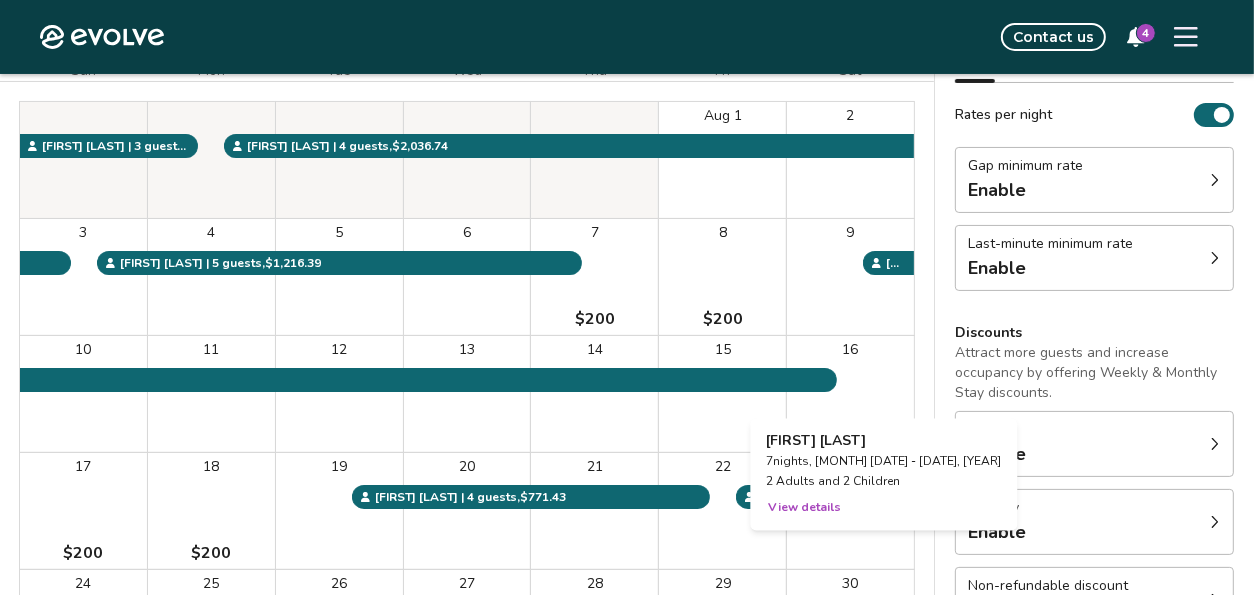 click on "16 $200" at bounding box center [850, 394] 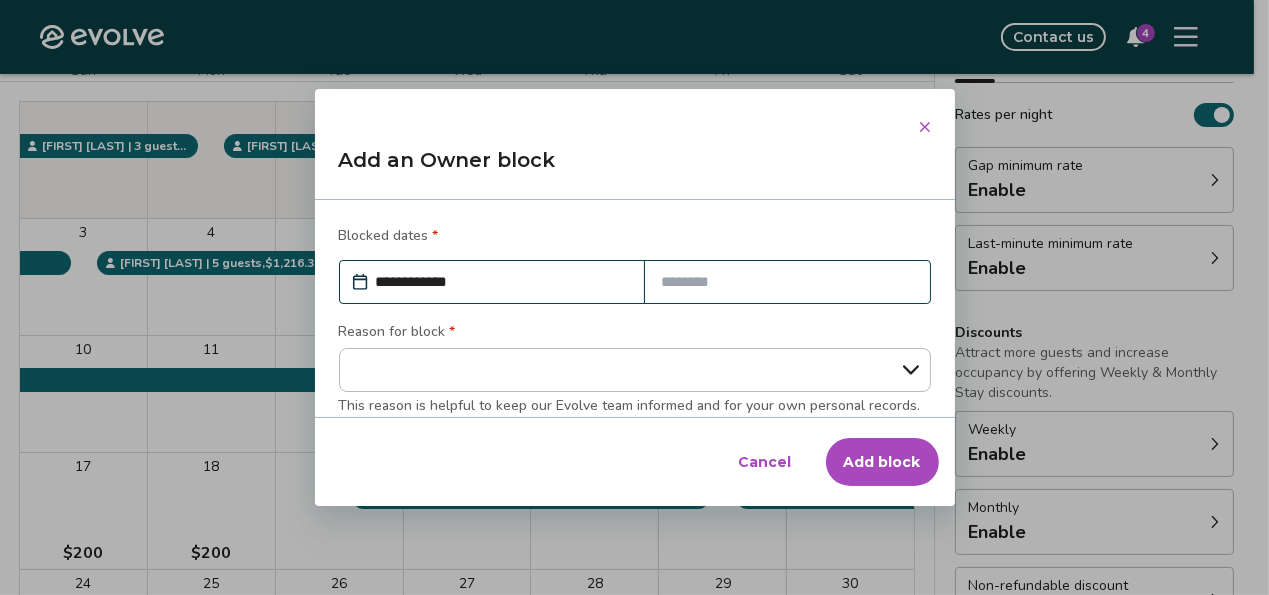 click at bounding box center [787, 282] 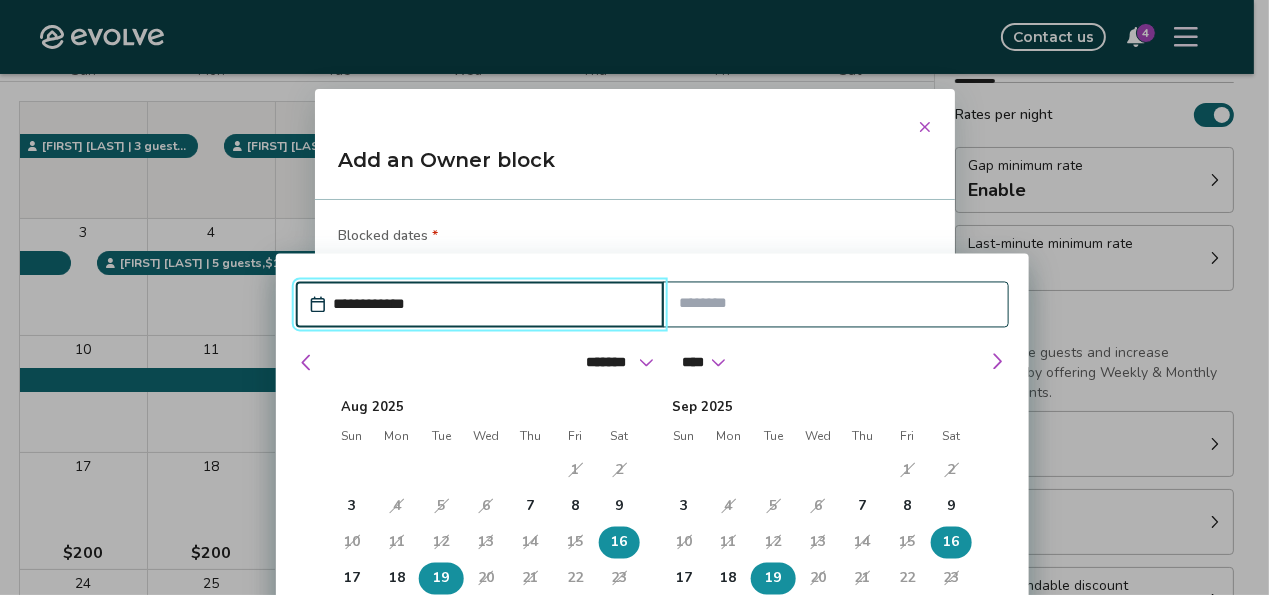 click on "19" at bounding box center [773, 579] 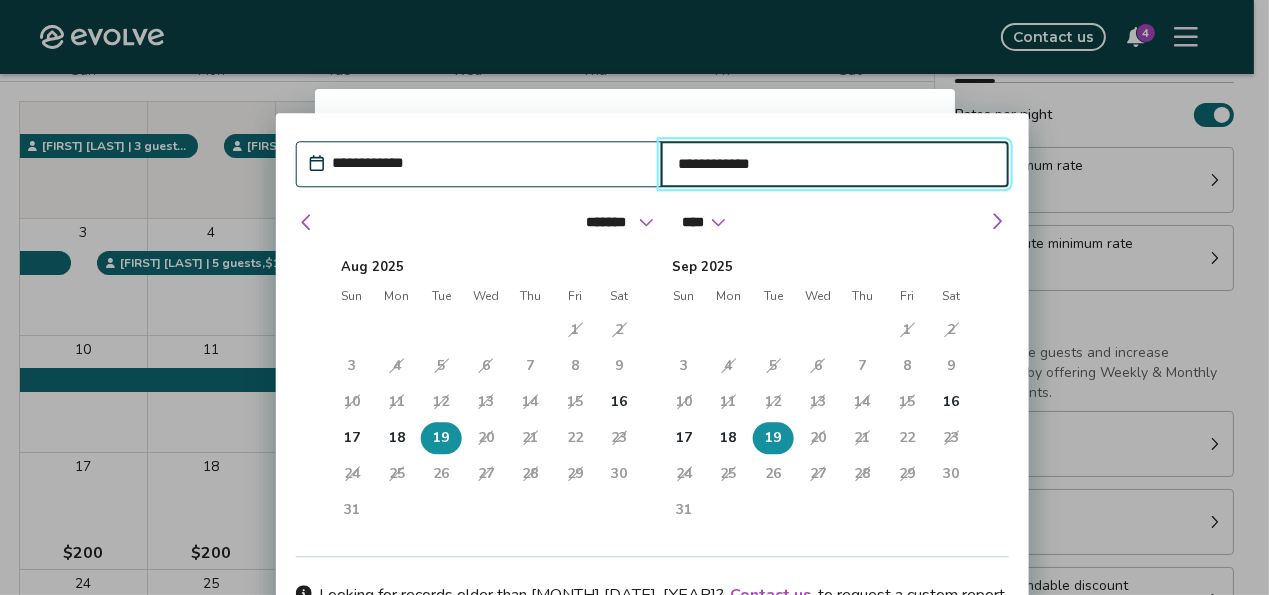 scroll, scrollTop: 300, scrollLeft: 0, axis: vertical 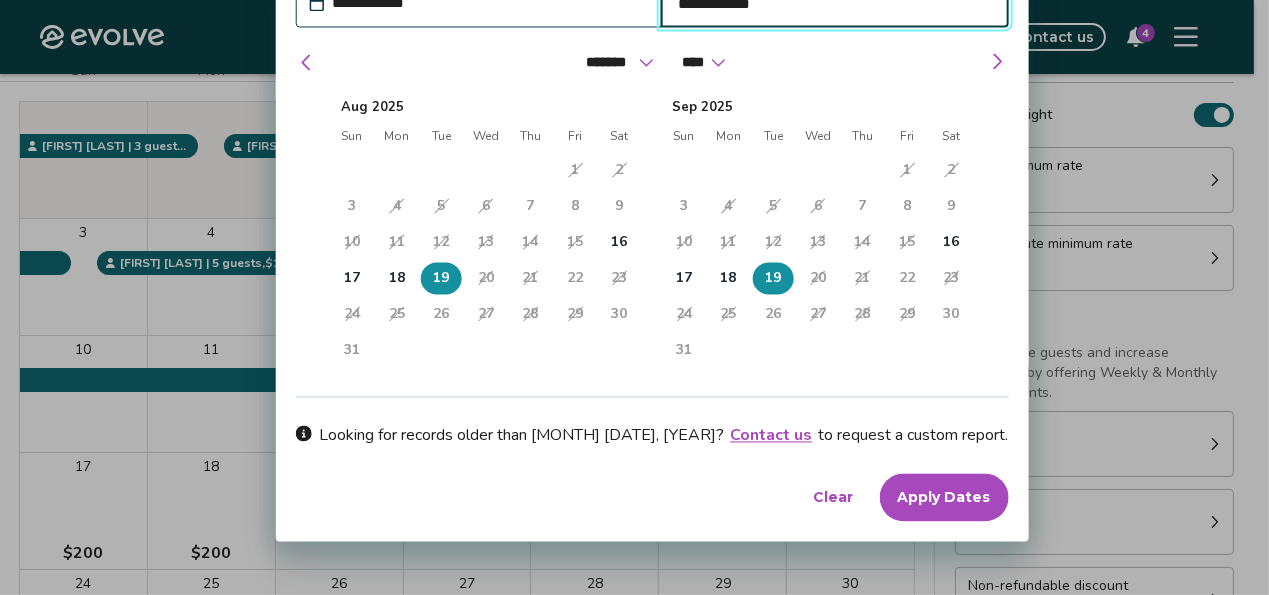 click on "Apply Dates" at bounding box center [943, 498] 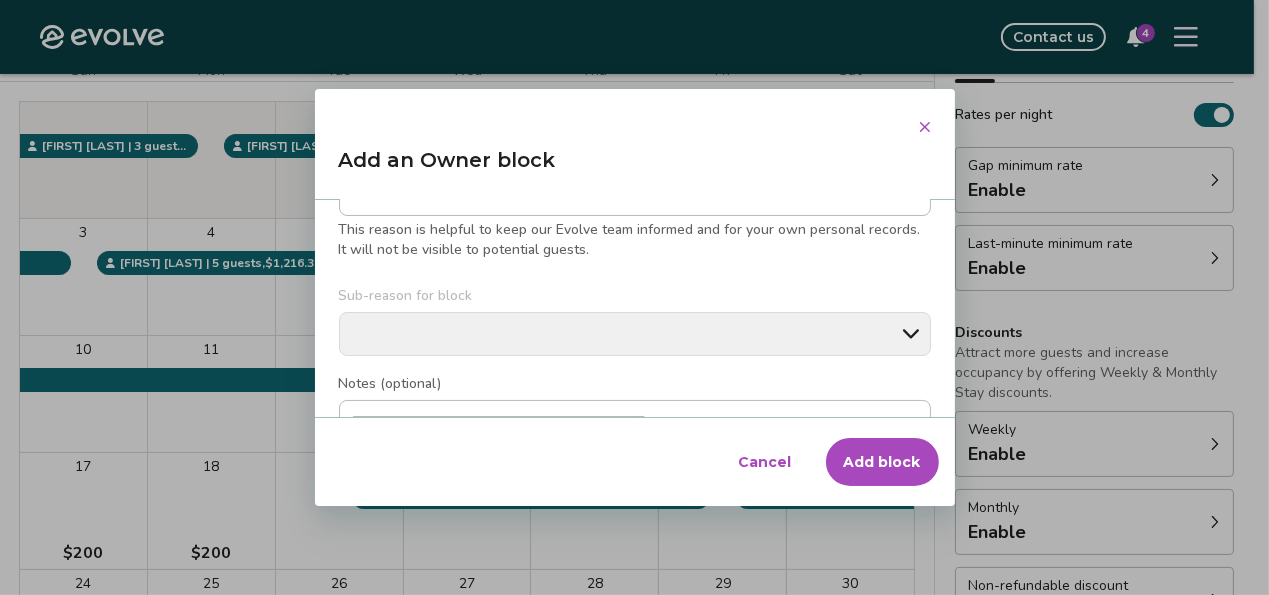 scroll, scrollTop: 0, scrollLeft: 0, axis: both 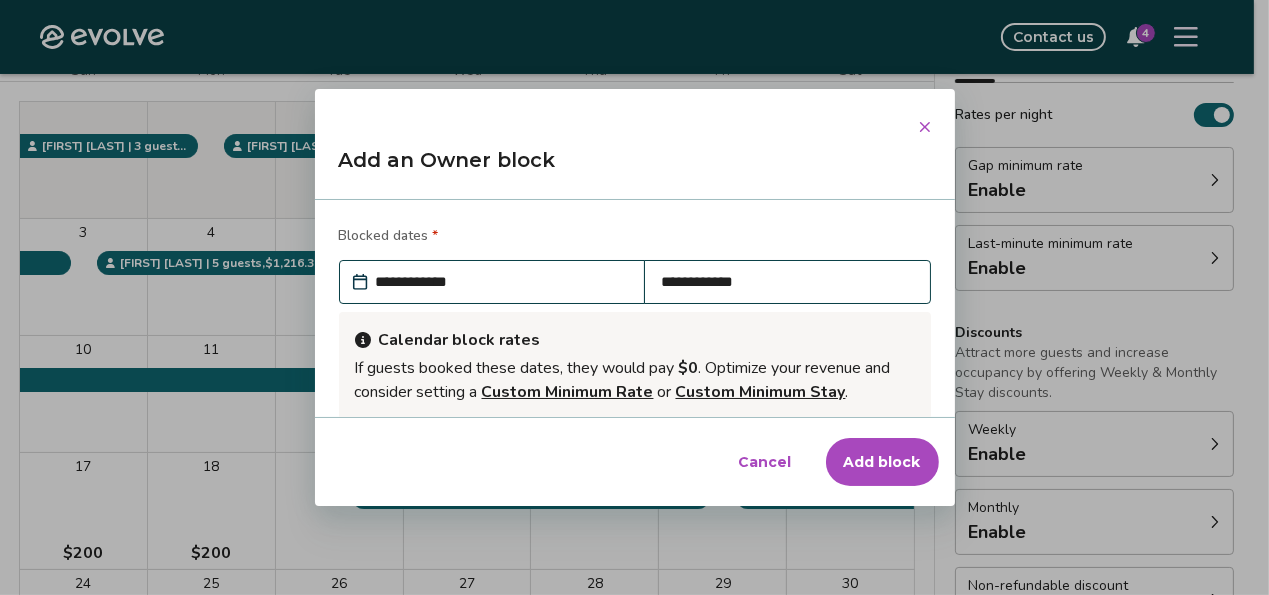 click on "Add block" at bounding box center [882, 462] 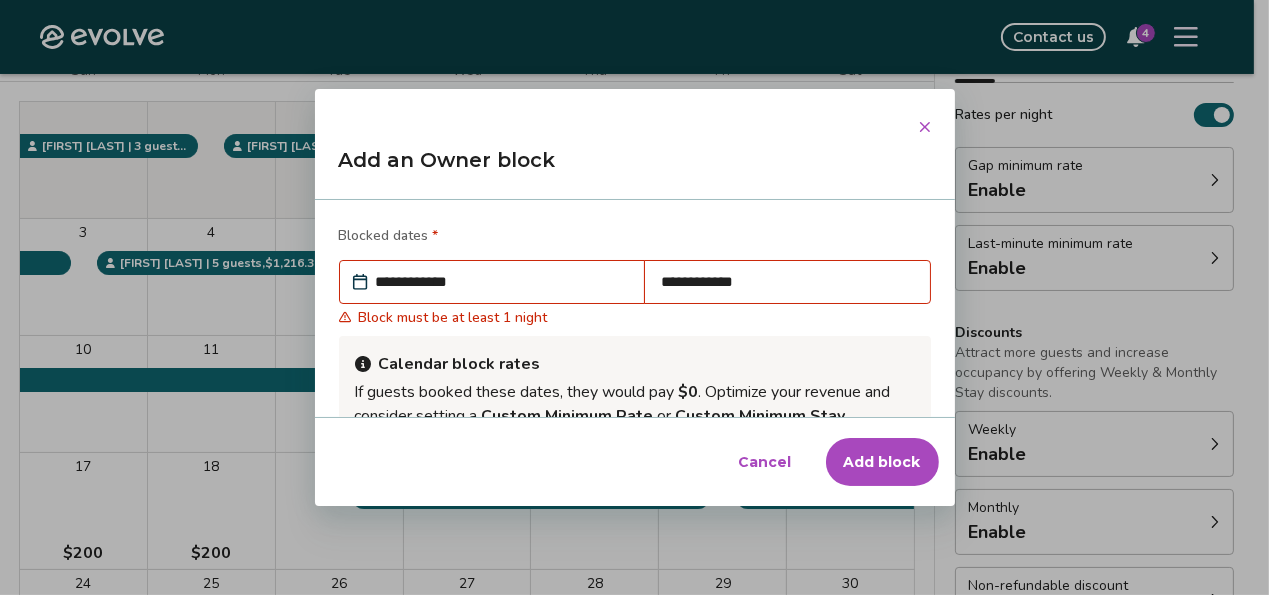 scroll, scrollTop: 208, scrollLeft: 0, axis: vertical 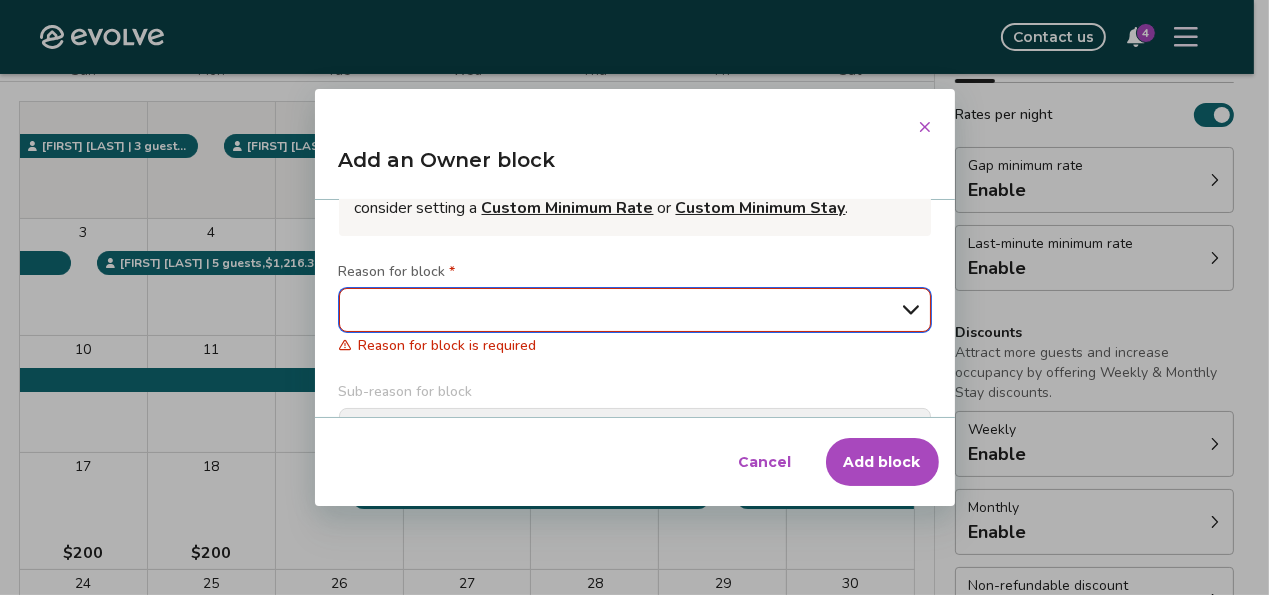 click on "**********" at bounding box center [635, 310] 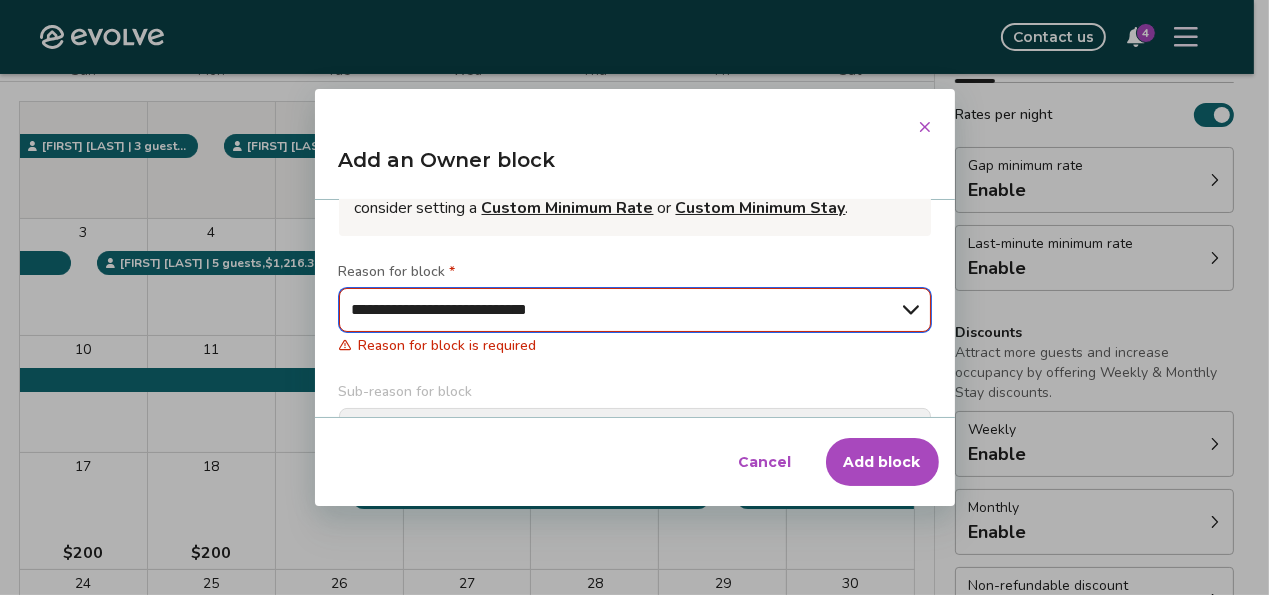 click on "**********" at bounding box center (635, 310) 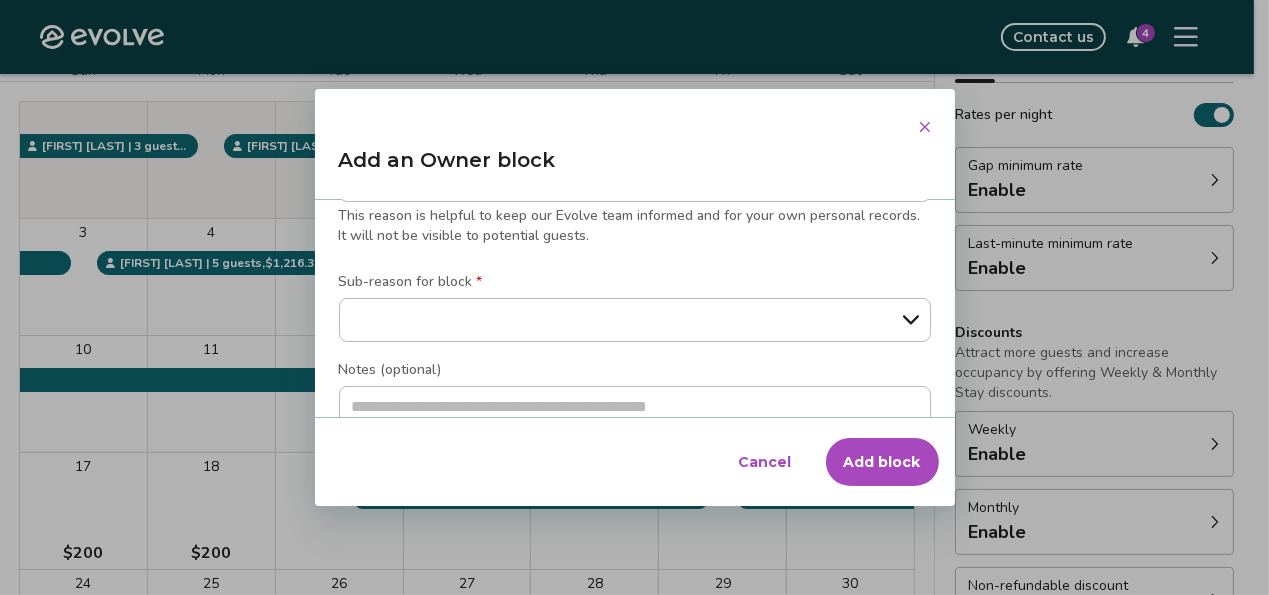scroll, scrollTop: 355, scrollLeft: 0, axis: vertical 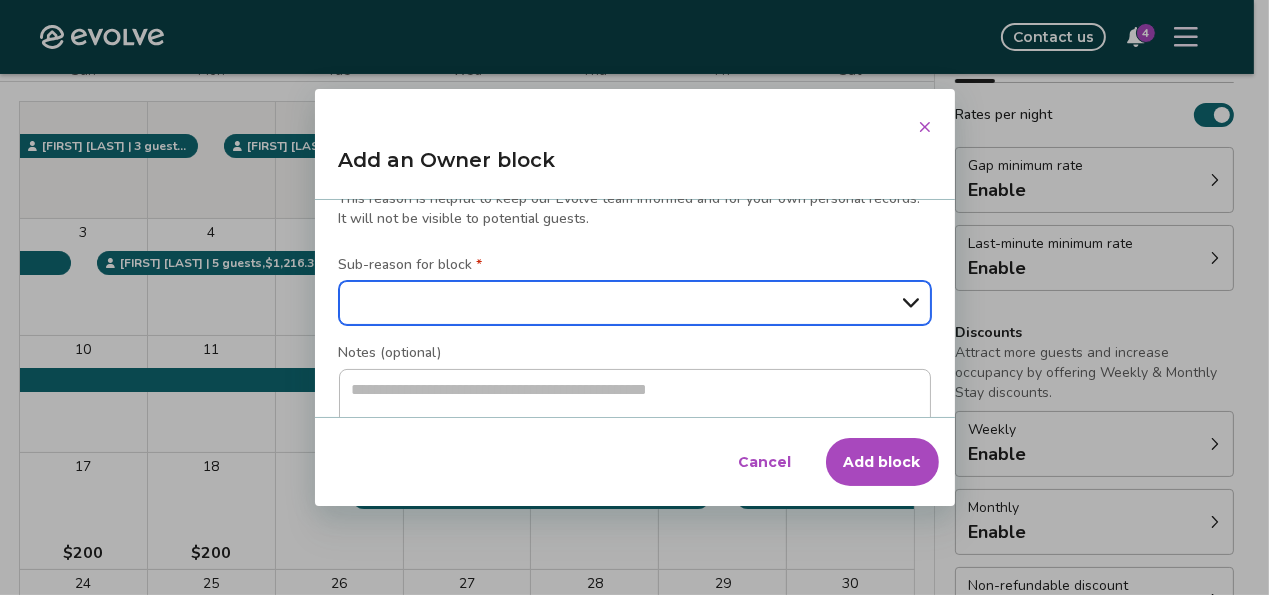 click on "**********" at bounding box center (635, 303) 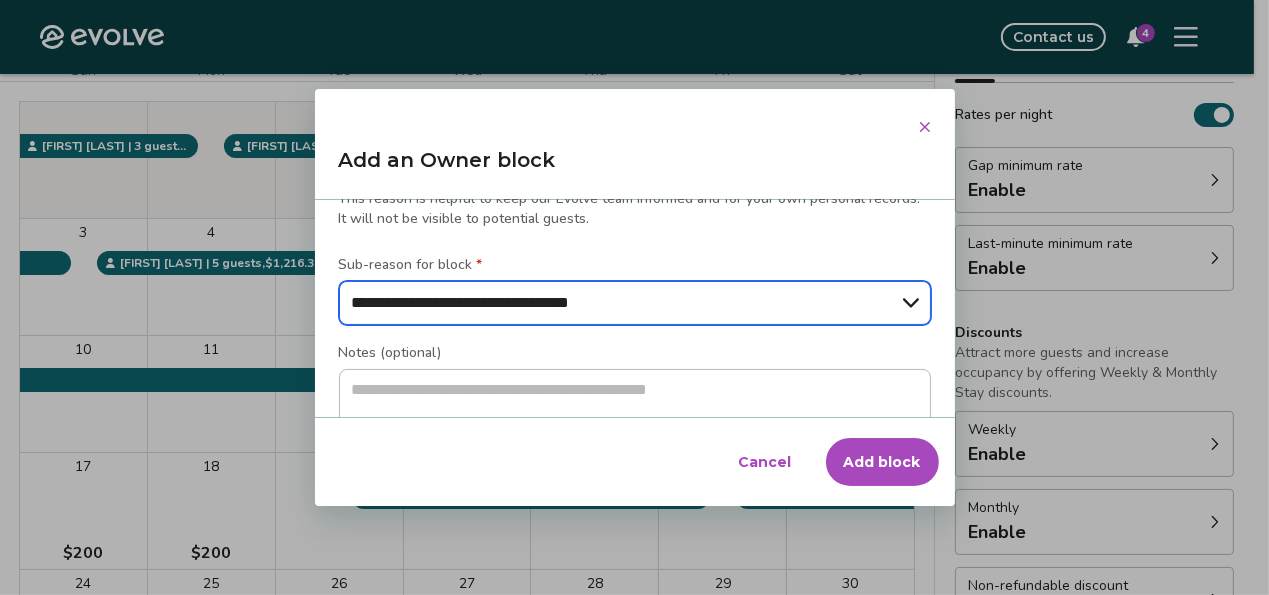 click on "**********" at bounding box center (635, 303) 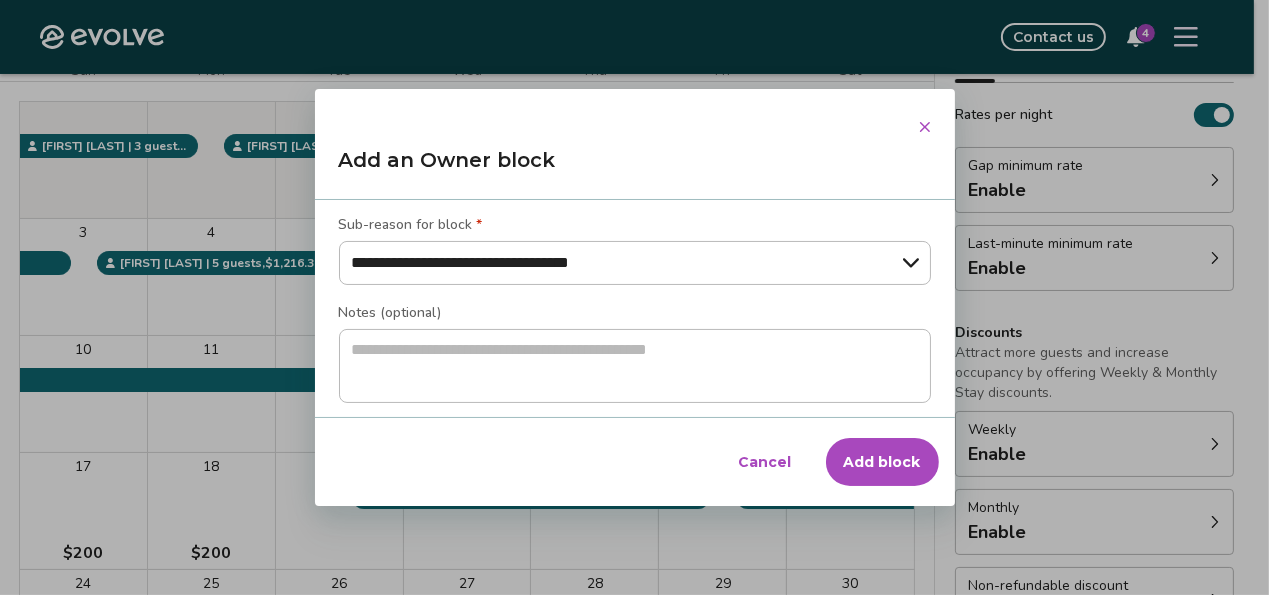 scroll, scrollTop: 404, scrollLeft: 0, axis: vertical 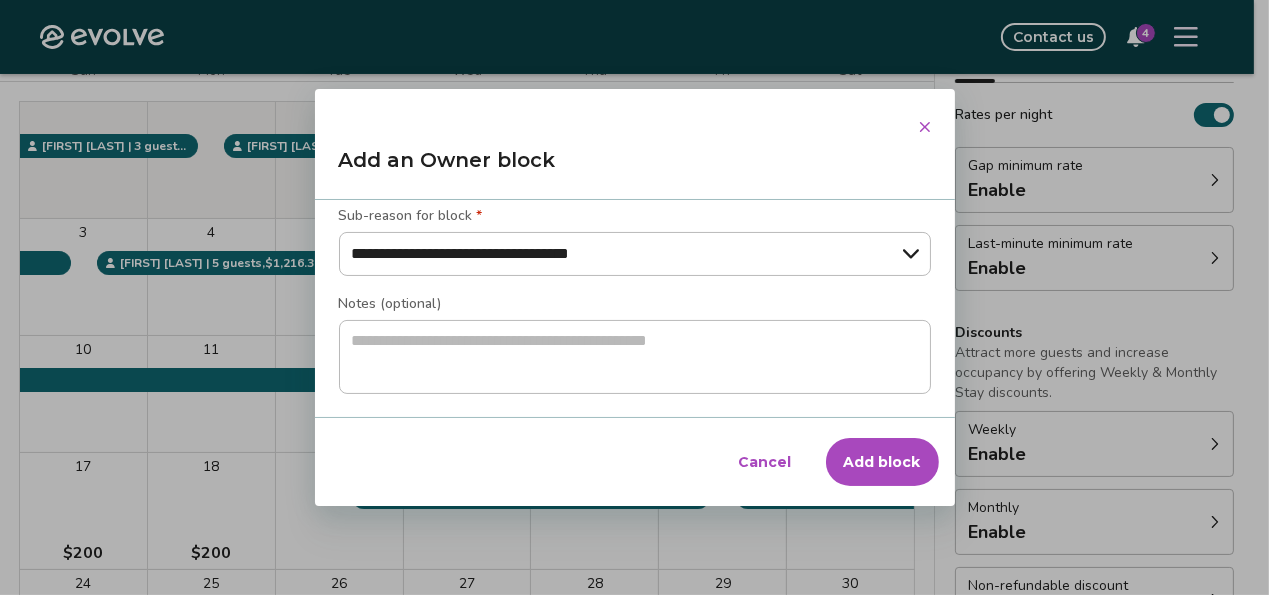 click on "Add block" at bounding box center (882, 462) 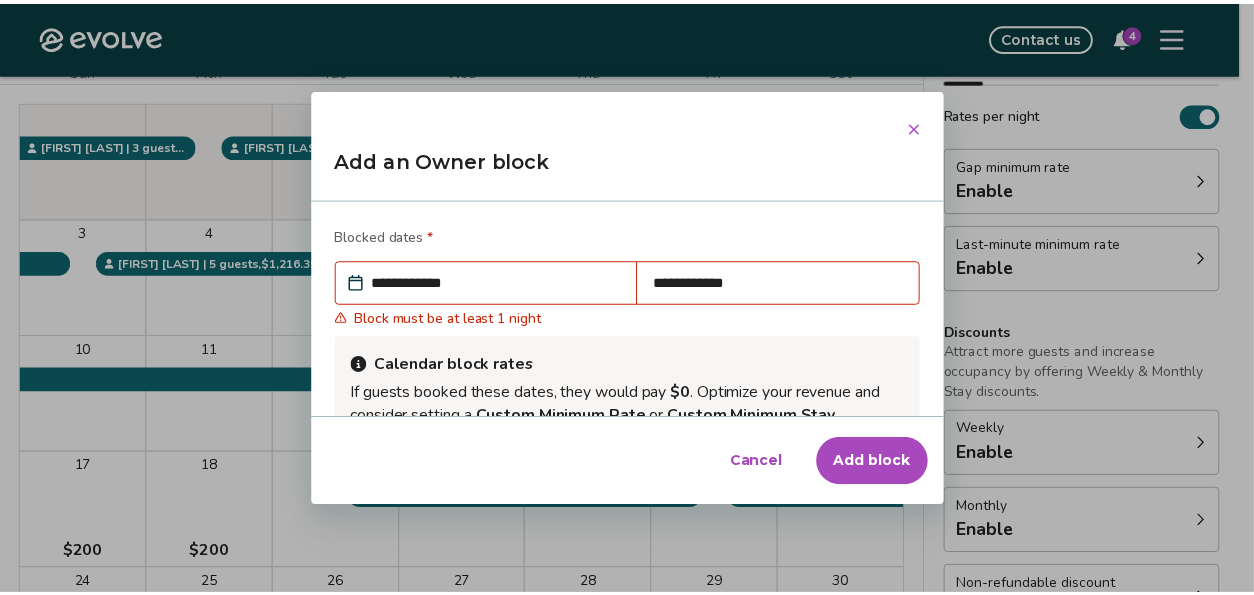 scroll, scrollTop: 0, scrollLeft: 0, axis: both 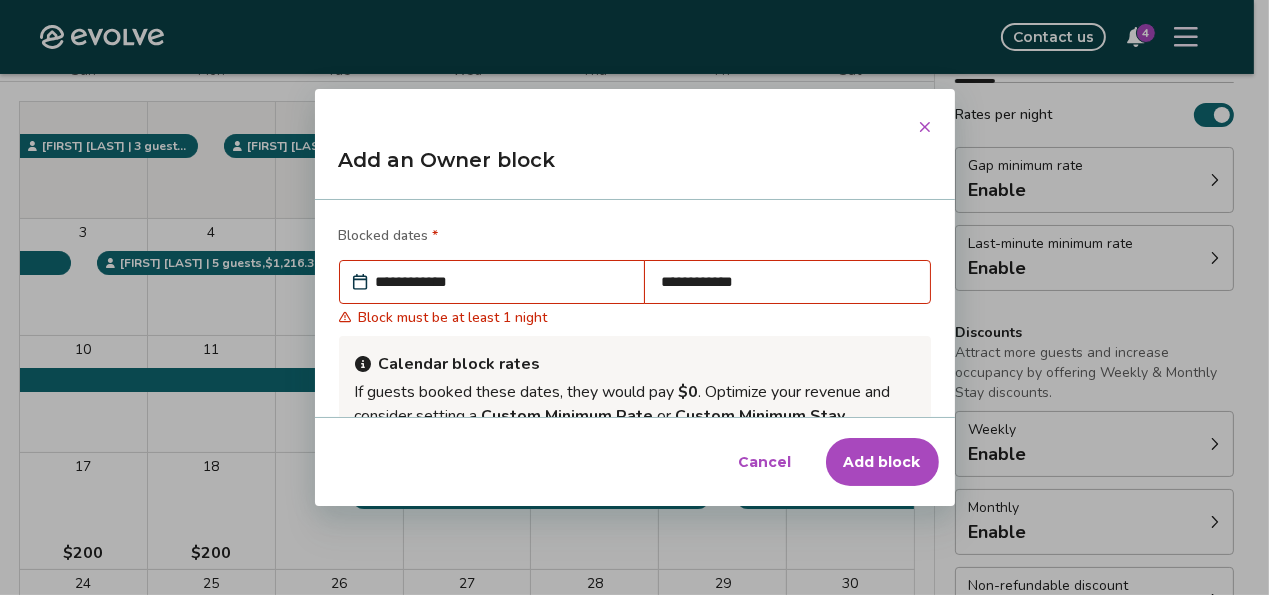 click on "**********" at bounding box center [502, 282] 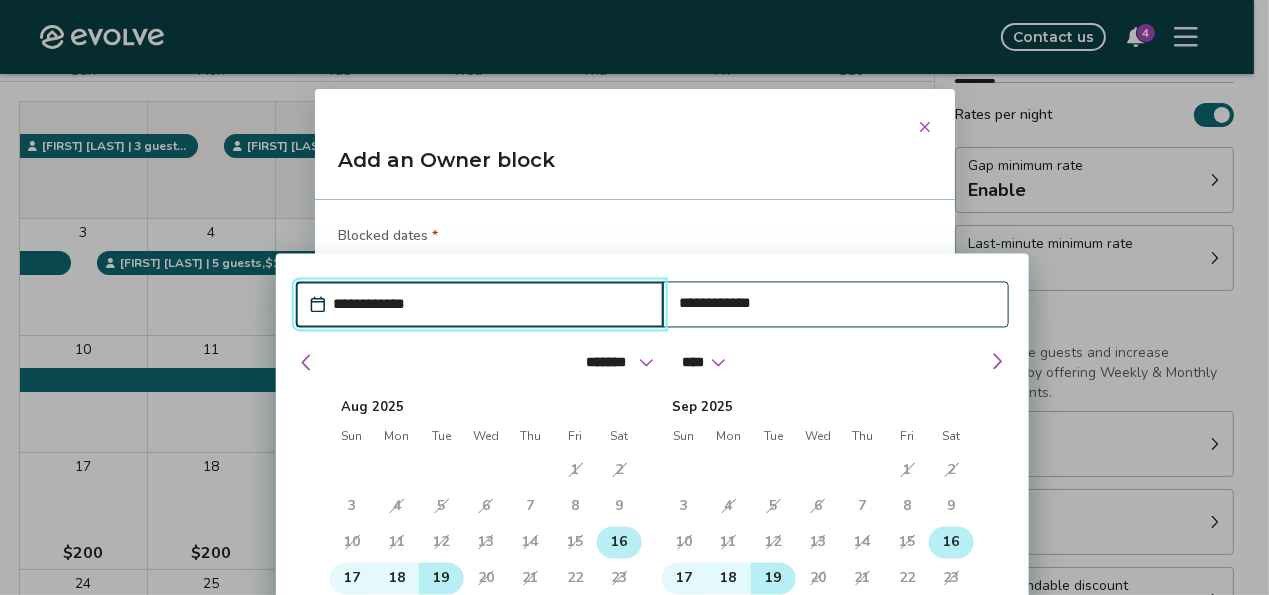 click on "16" at bounding box center [951, 543] 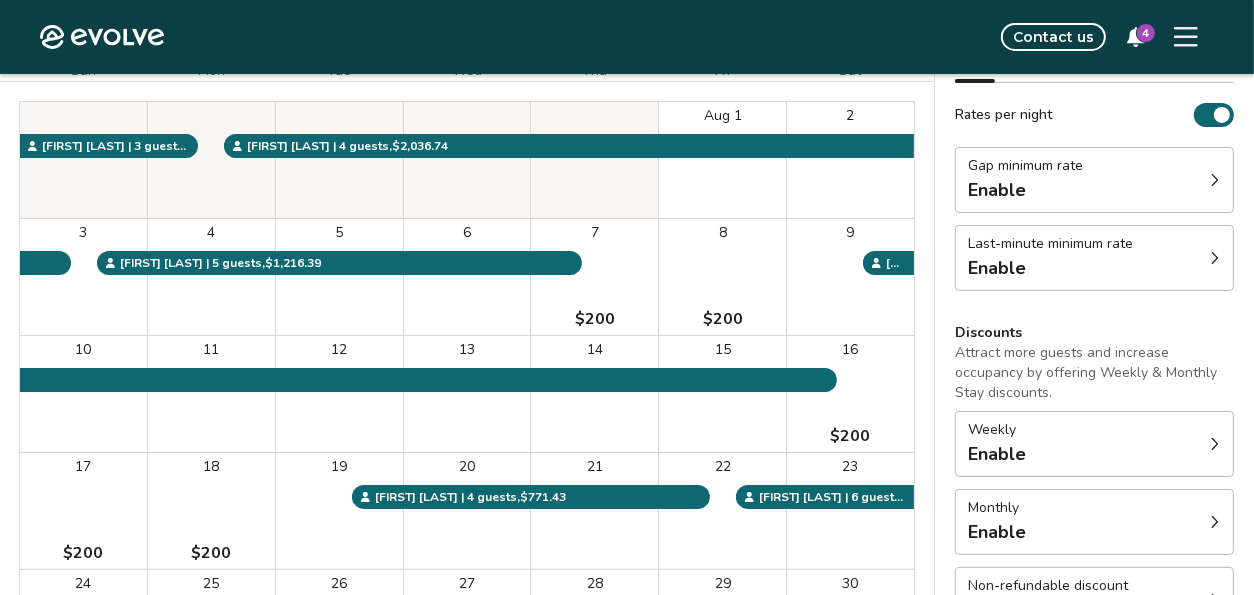 click on "Monthly Enable" at bounding box center (1094, 522) 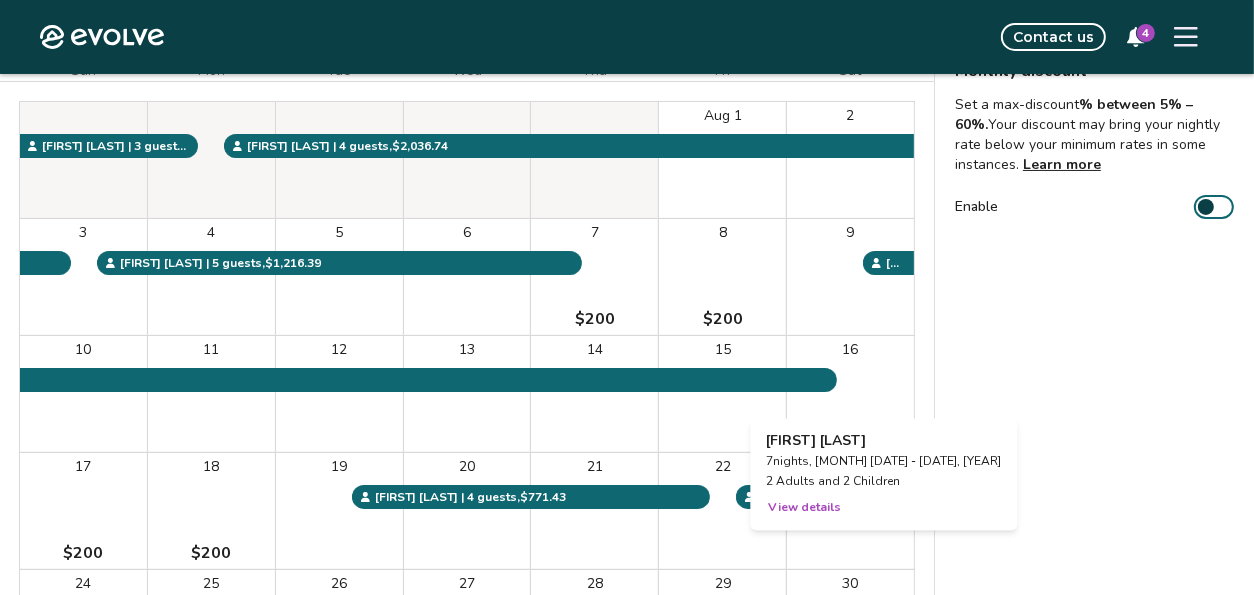 click on "16 $200" at bounding box center [850, 394] 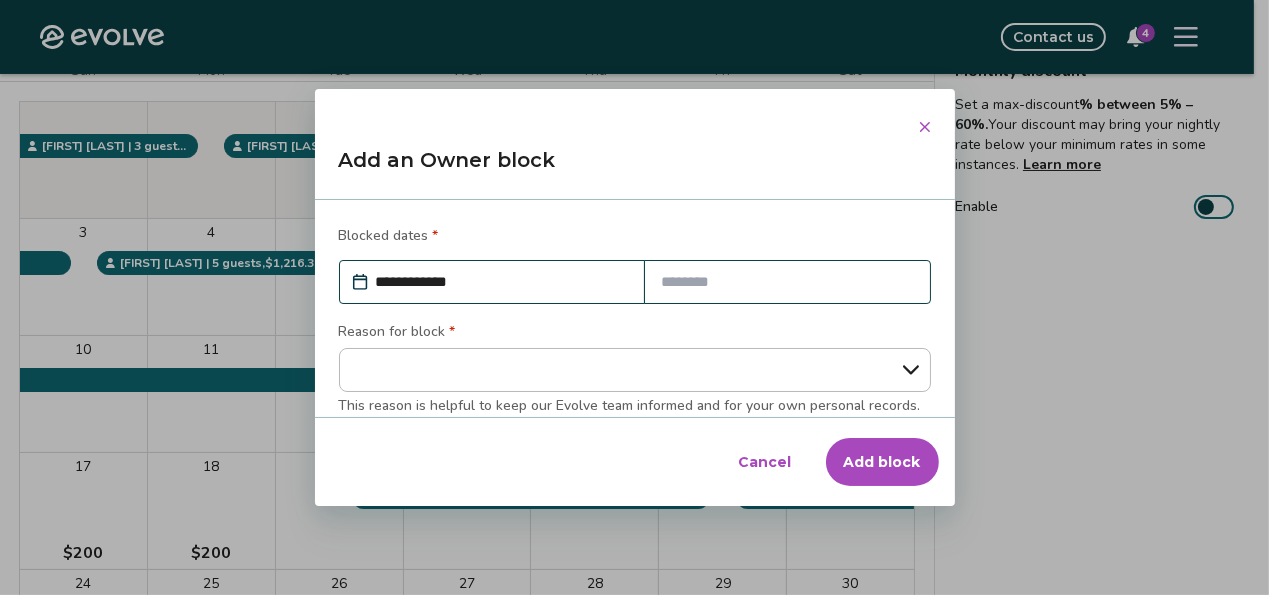 click at bounding box center (787, 282) 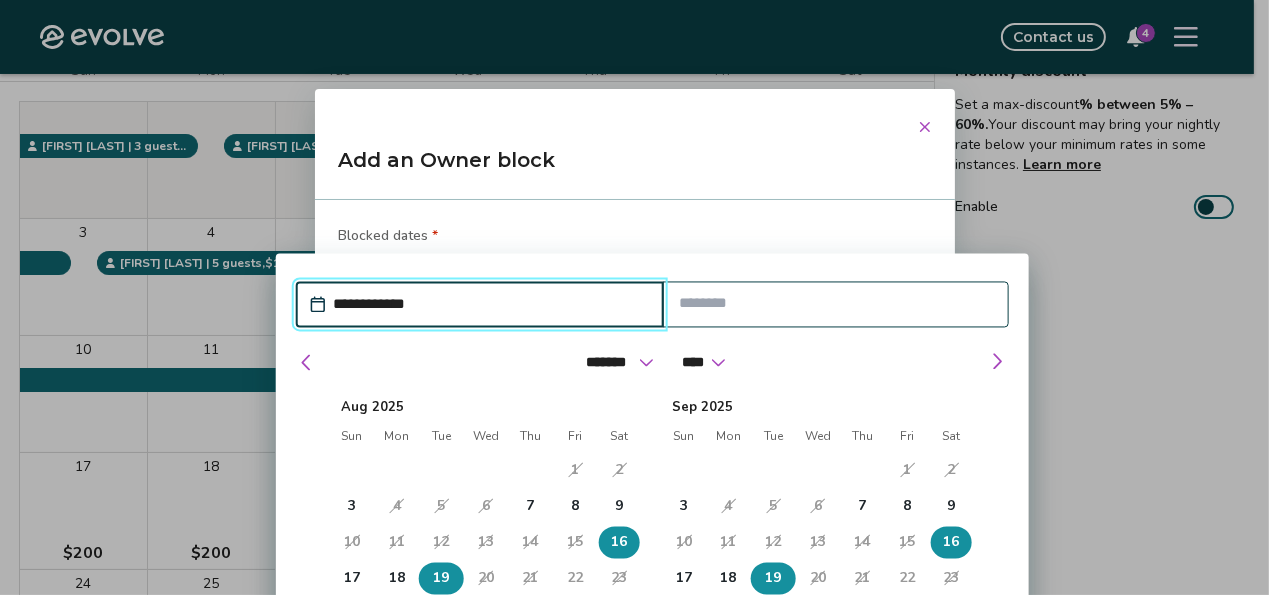 click on "19" at bounding box center [441, 579] 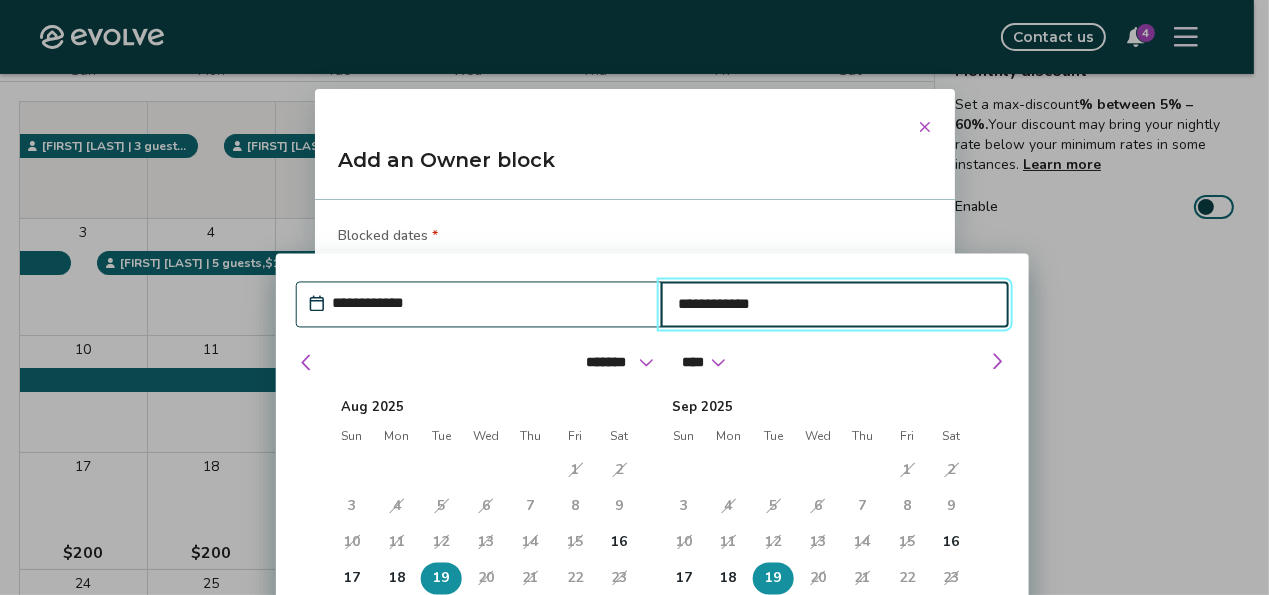 click on "**********" at bounding box center (488, 304) 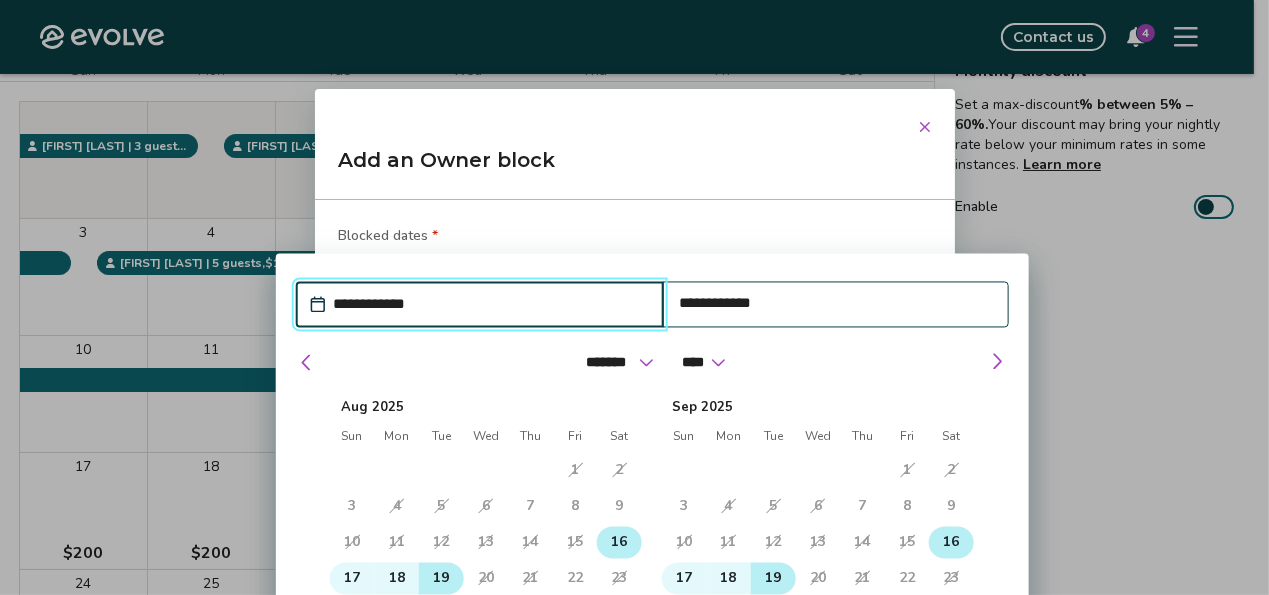 click on "16" at bounding box center [619, 543] 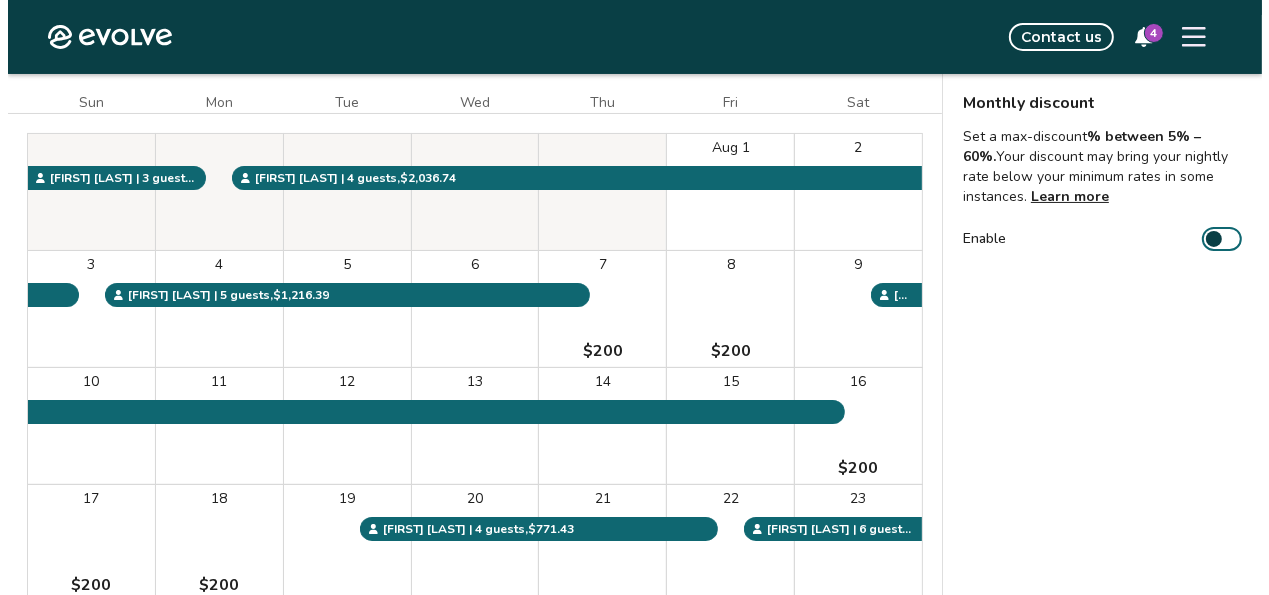 scroll, scrollTop: 300, scrollLeft: 0, axis: vertical 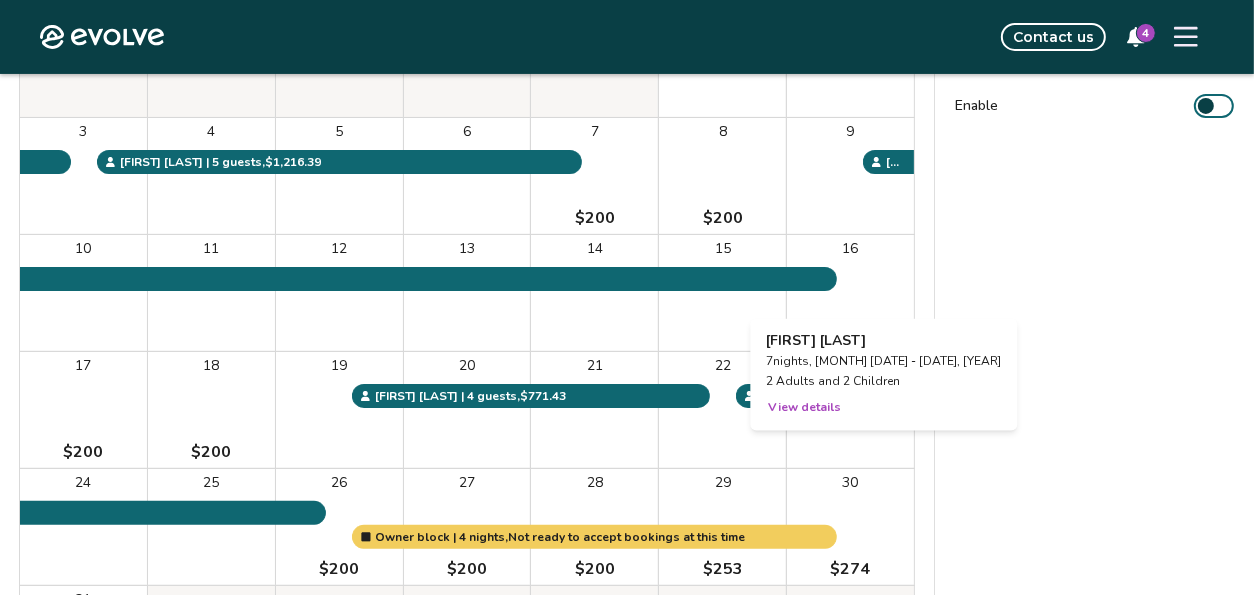 click on "16 $200" at bounding box center (850, 293) 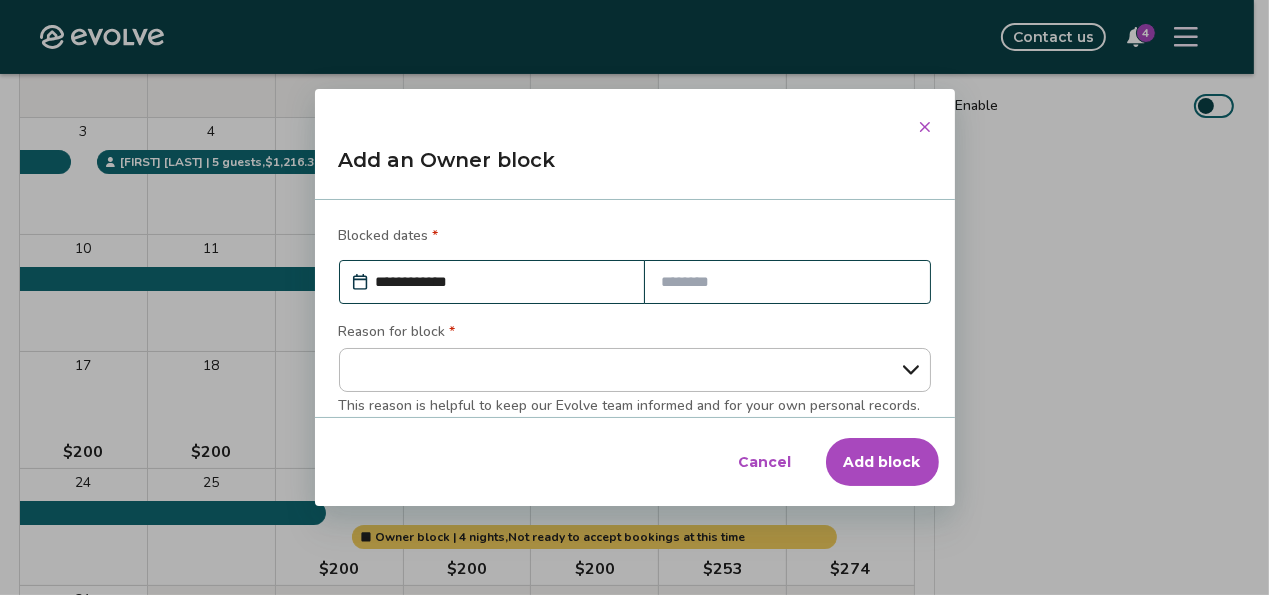 click at bounding box center [787, 282] 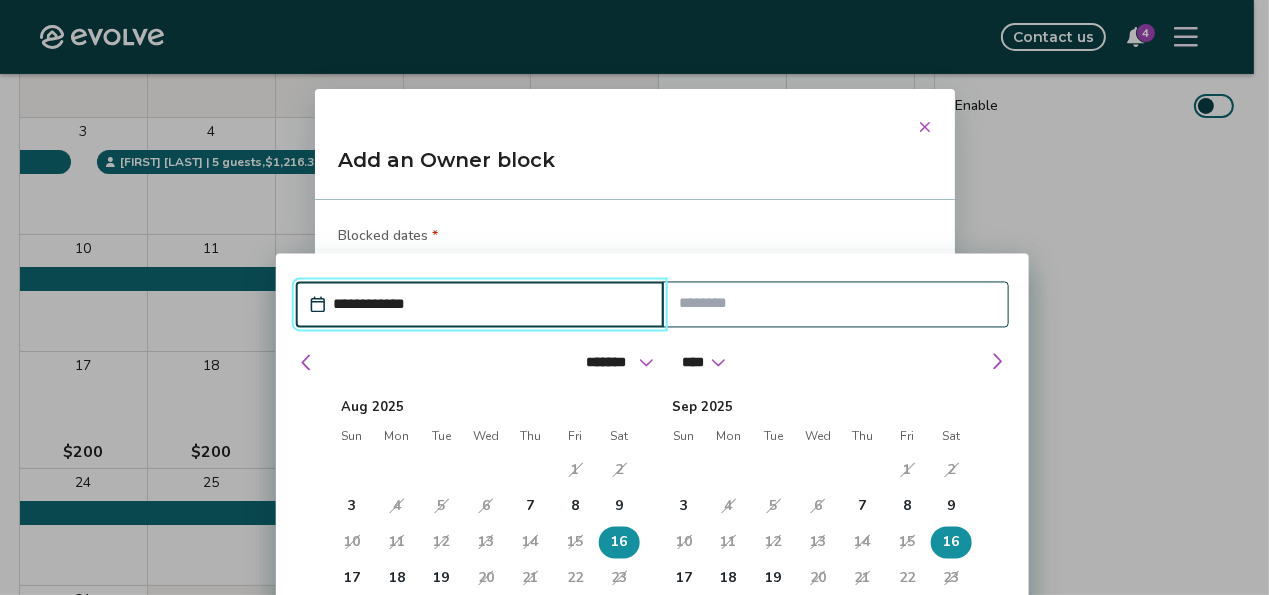 click at bounding box center (835, 304) 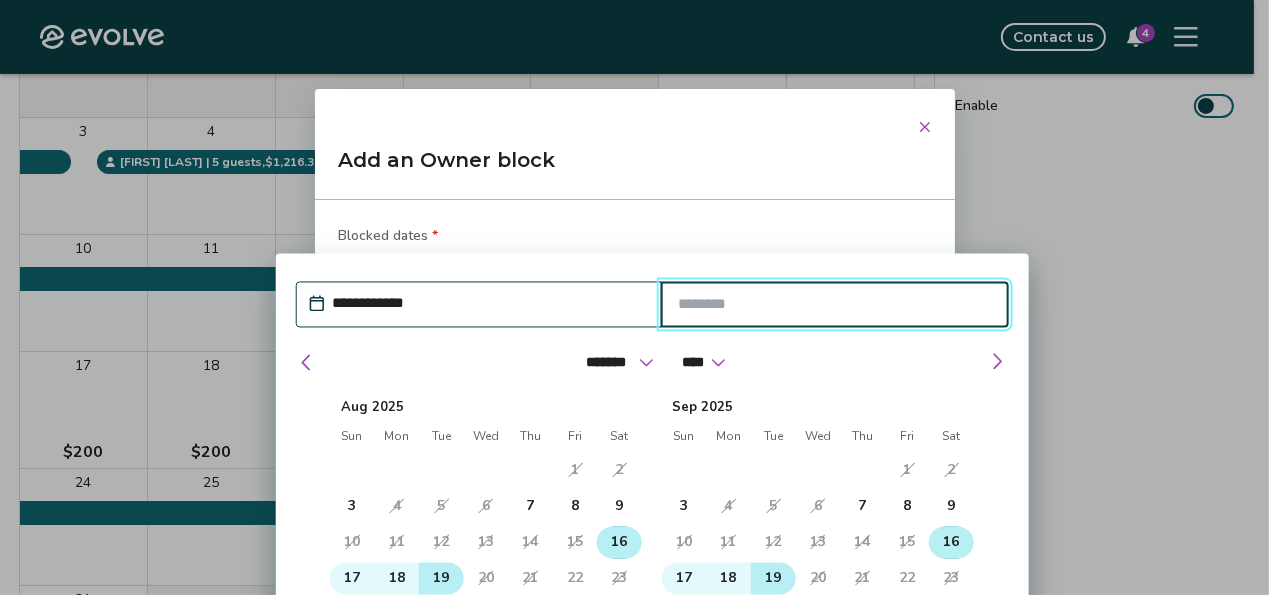 click on "19" at bounding box center [441, 579] 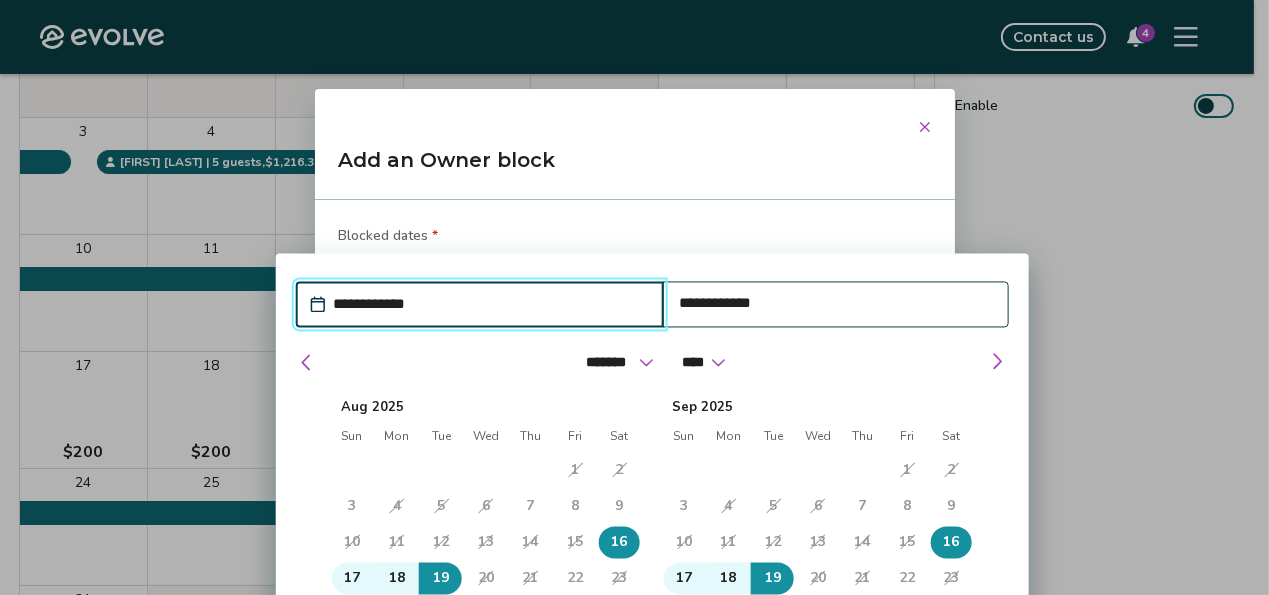 type 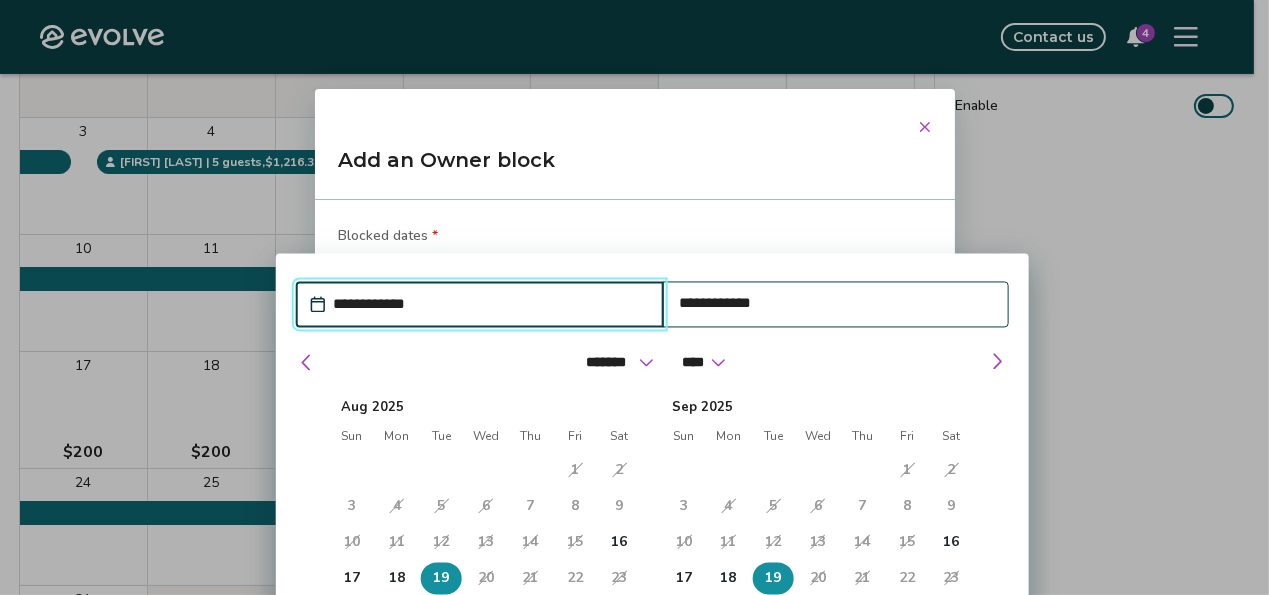 type on "*" 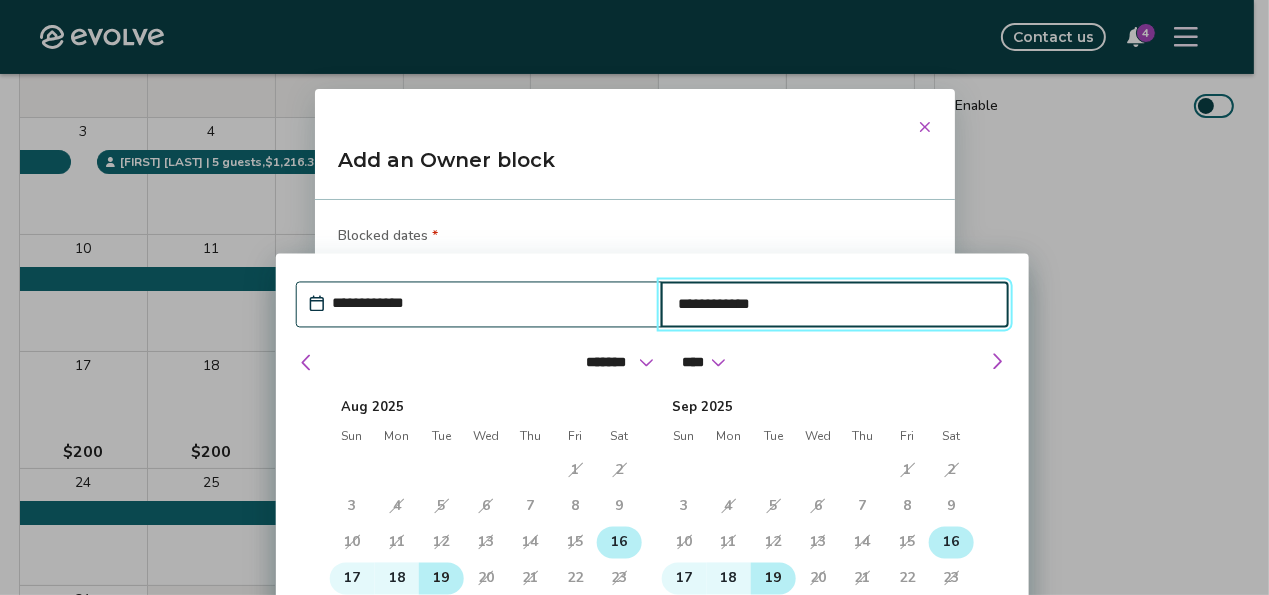 click on "16" at bounding box center (619, 543) 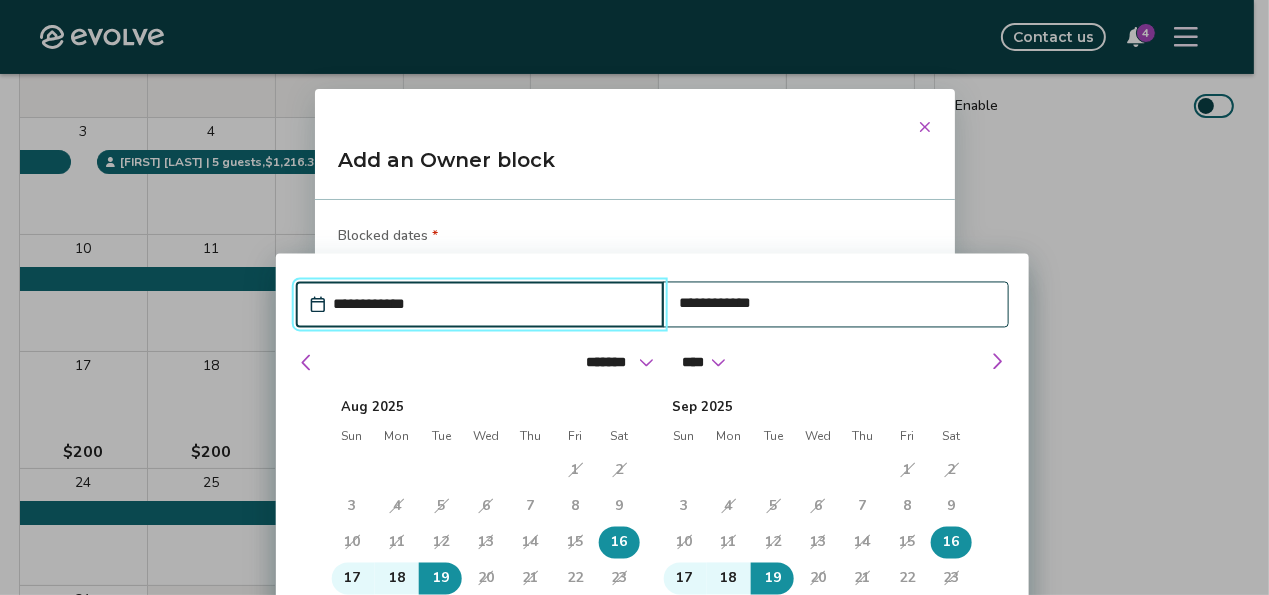 type 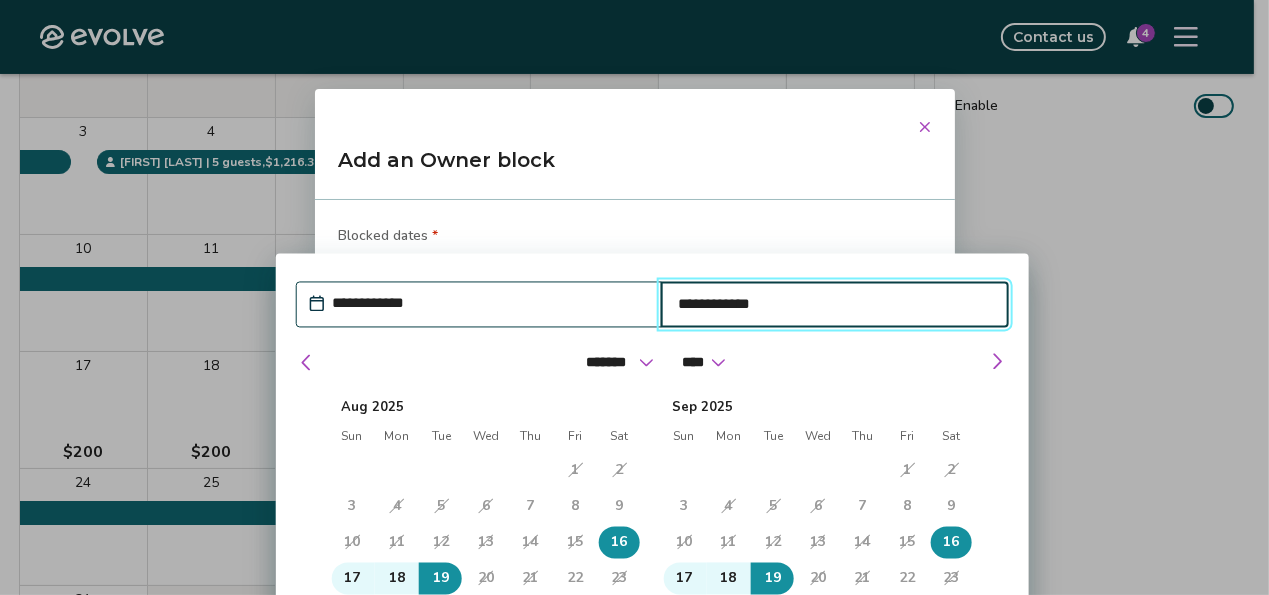 click on "**********" at bounding box center (635, 308) 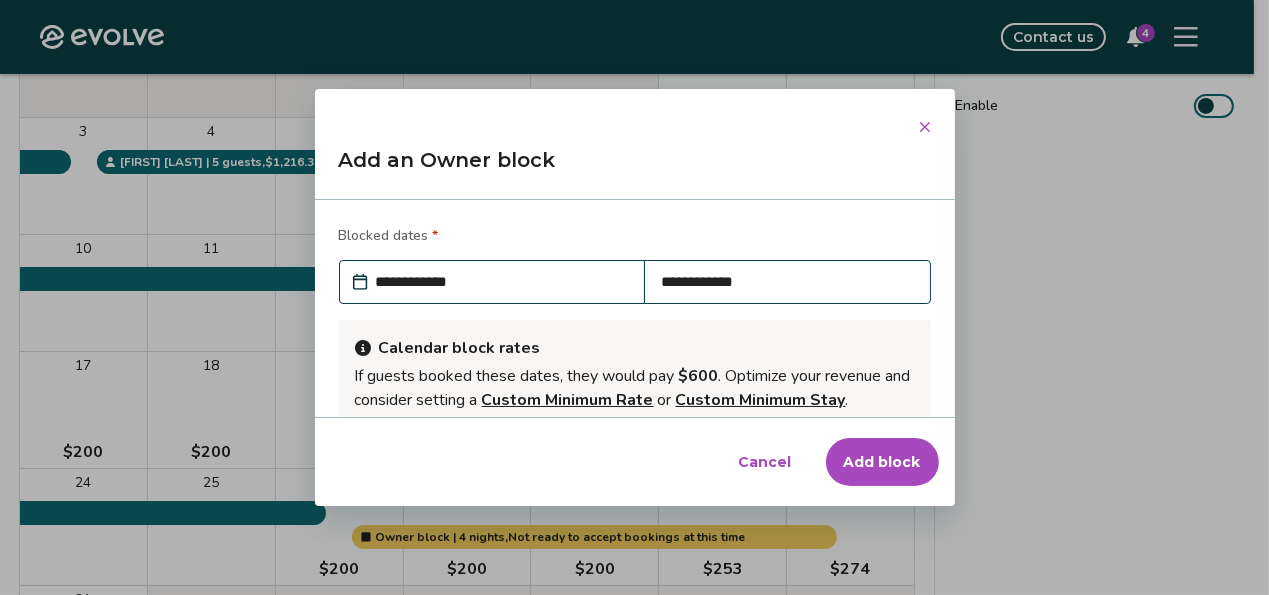 click on "Add block" at bounding box center [882, 462] 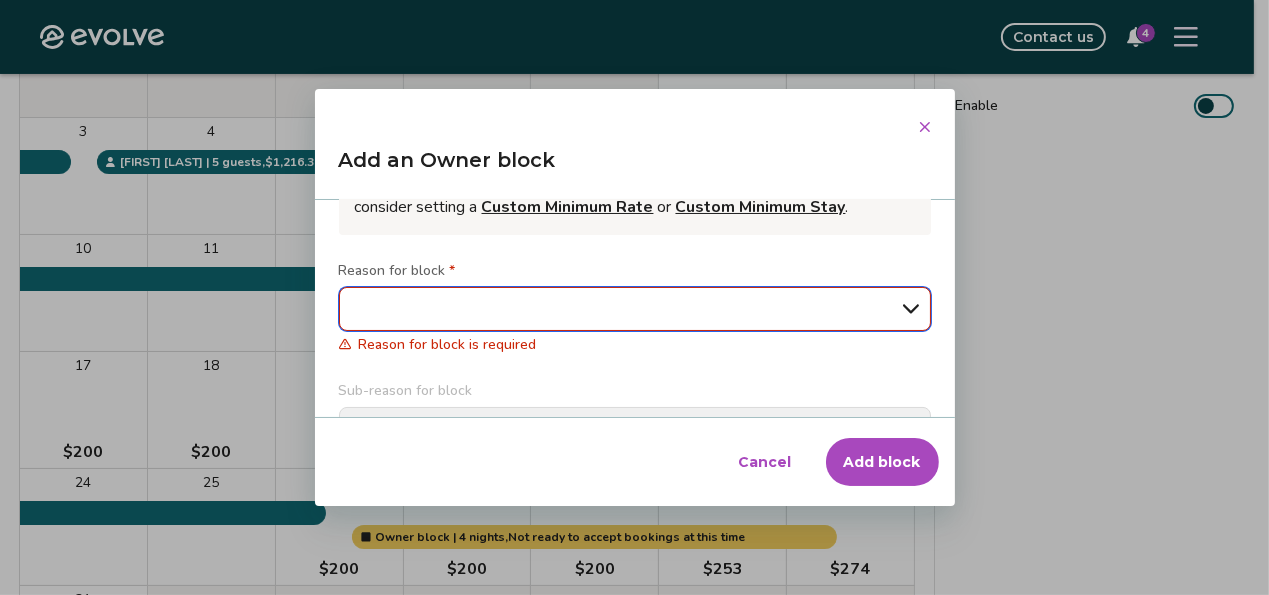 click on "**********" at bounding box center [635, 309] 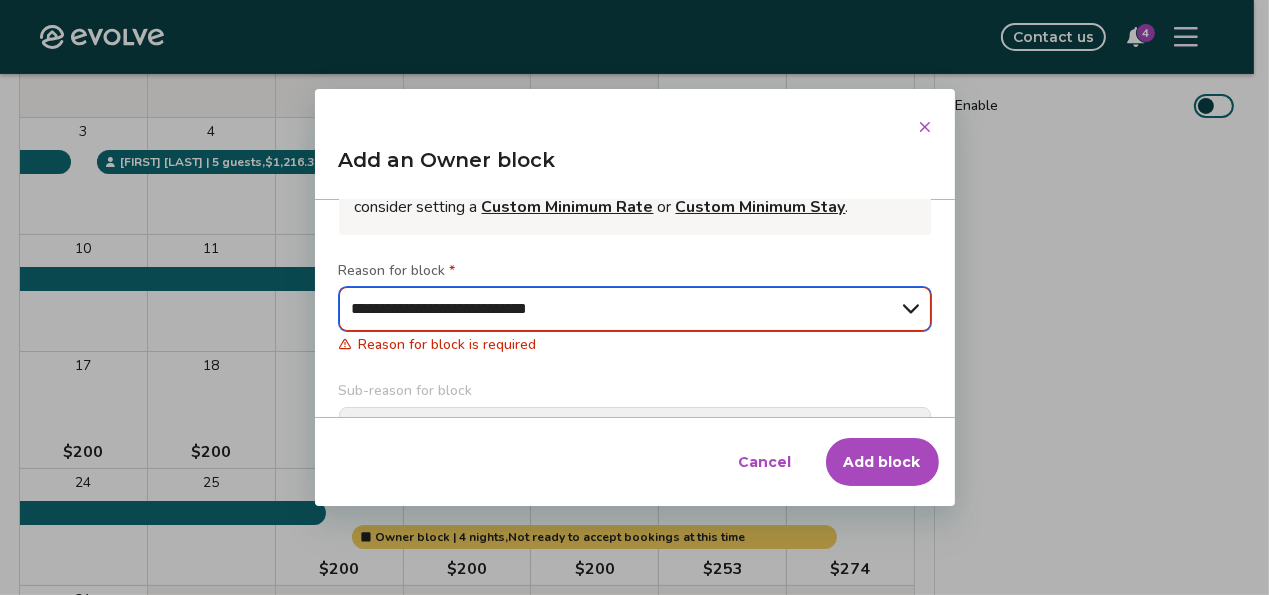 click on "**********" at bounding box center (635, 309) 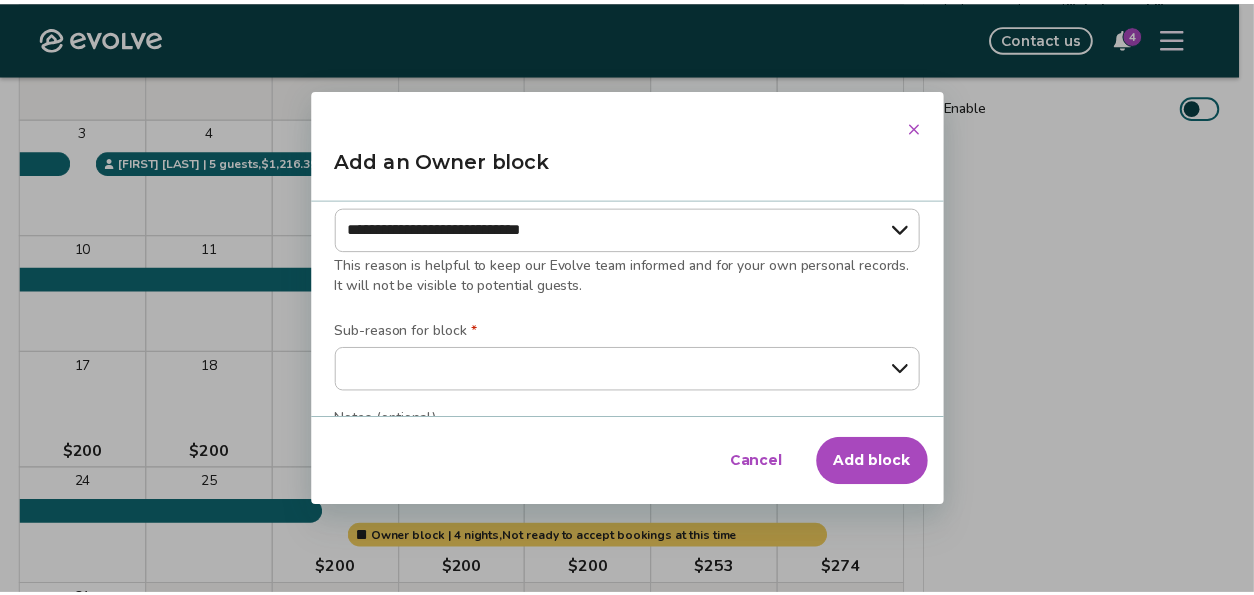 scroll, scrollTop: 313, scrollLeft: 0, axis: vertical 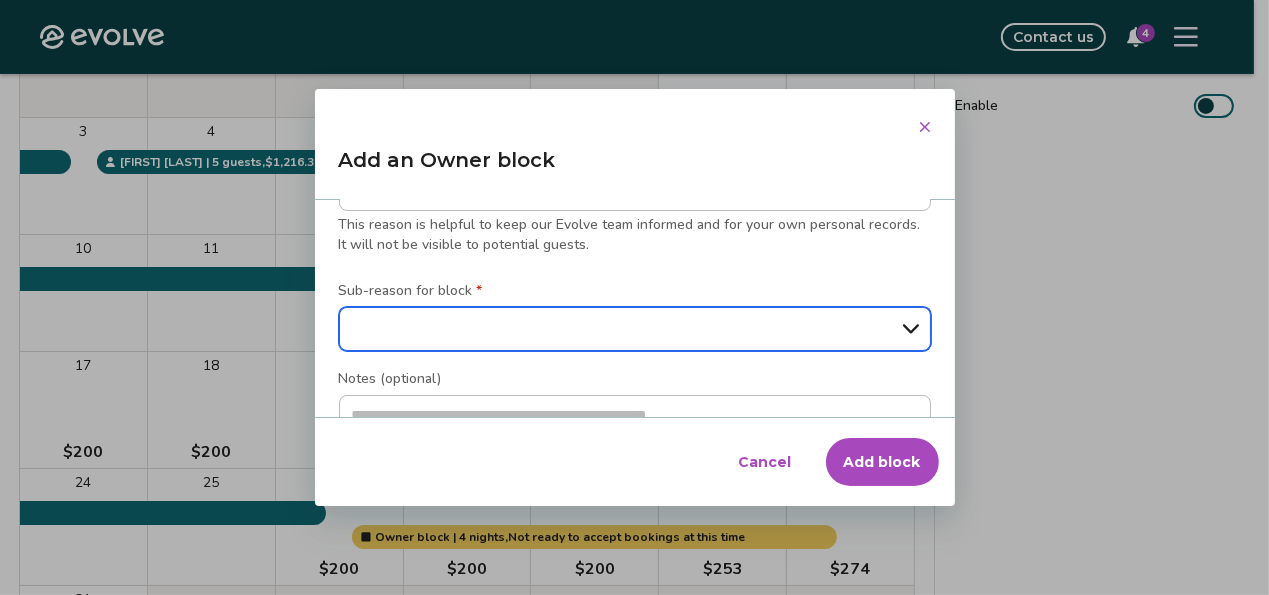click on "**********" at bounding box center [635, 329] 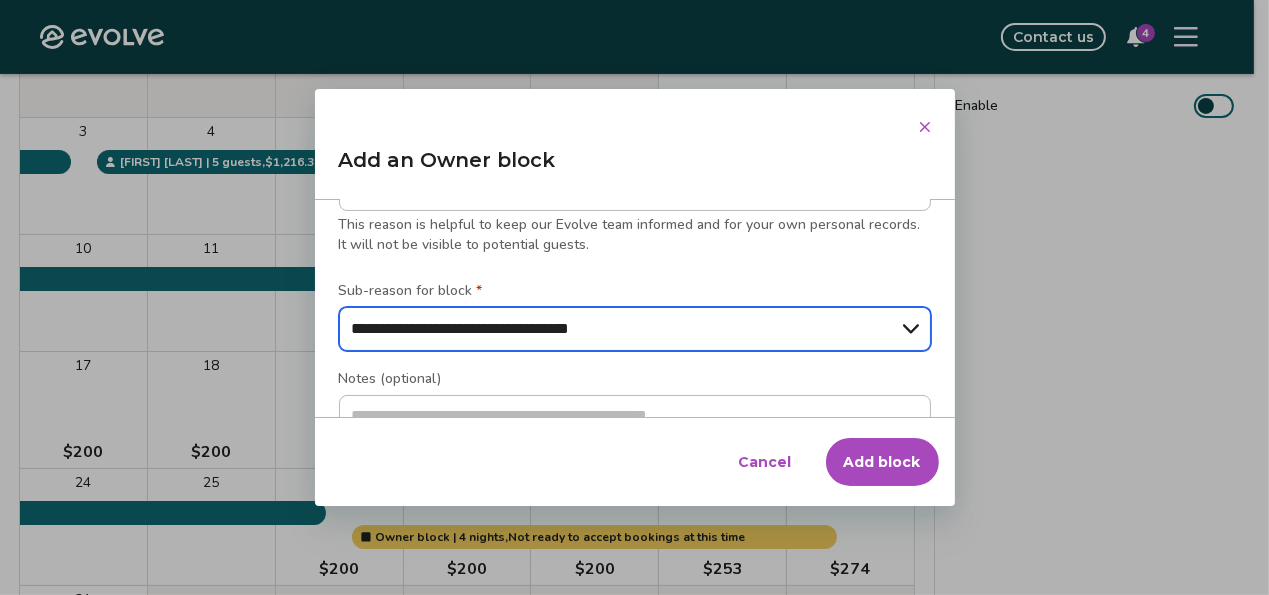 click on "**********" at bounding box center (635, 329) 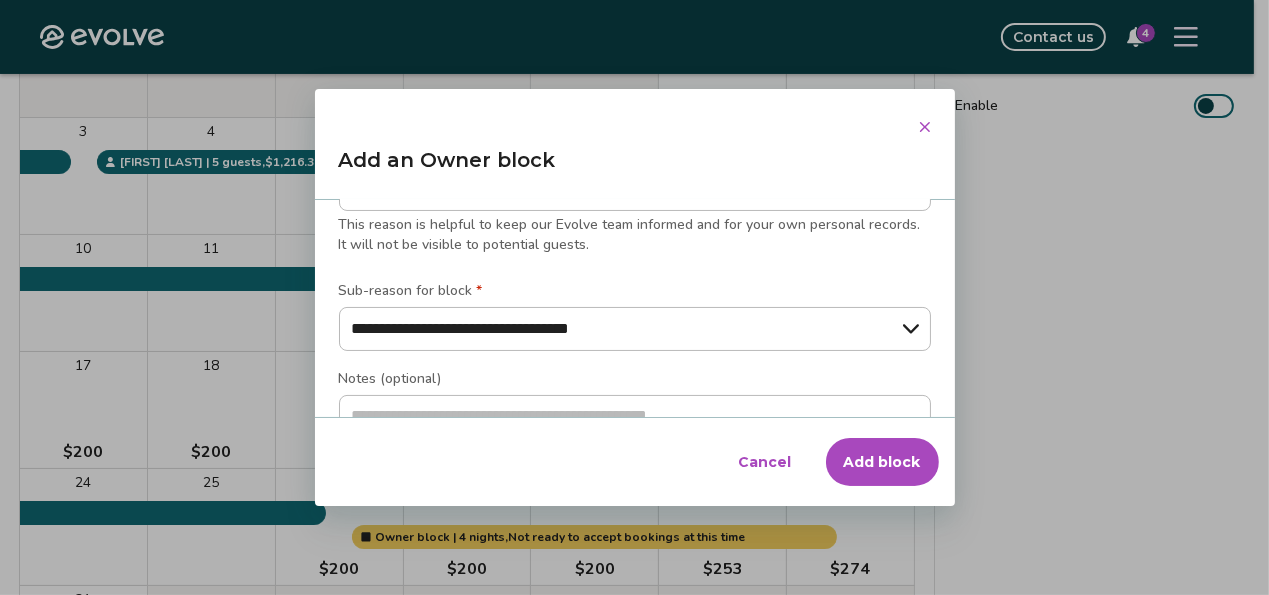 click on "Add block" at bounding box center (882, 462) 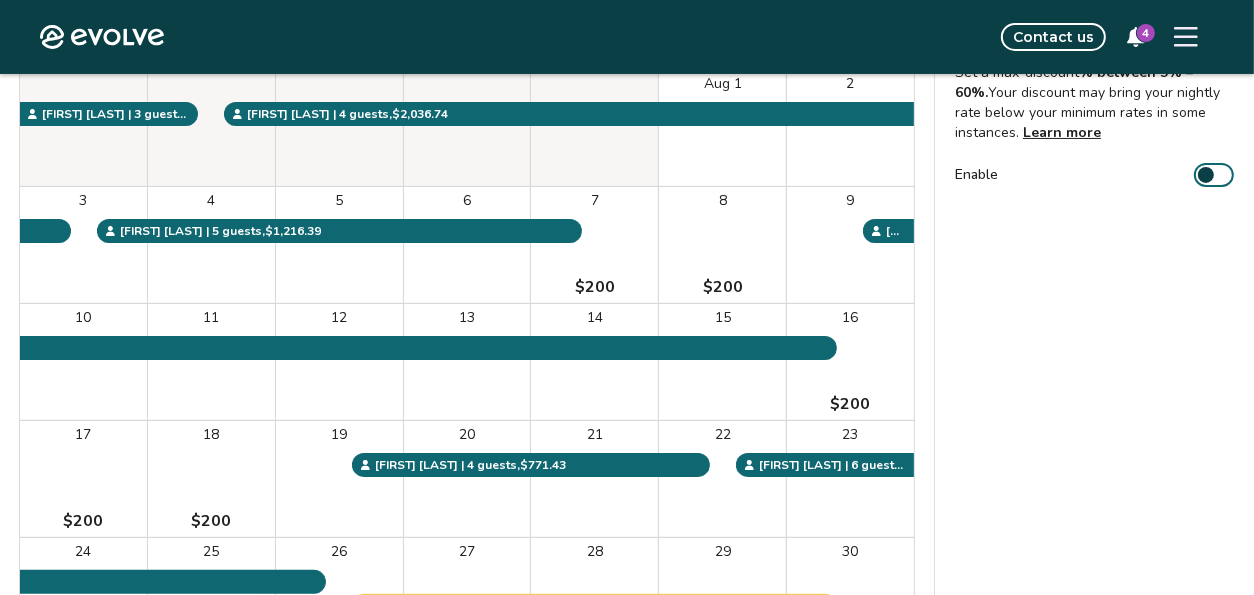 scroll, scrollTop: 0, scrollLeft: 0, axis: both 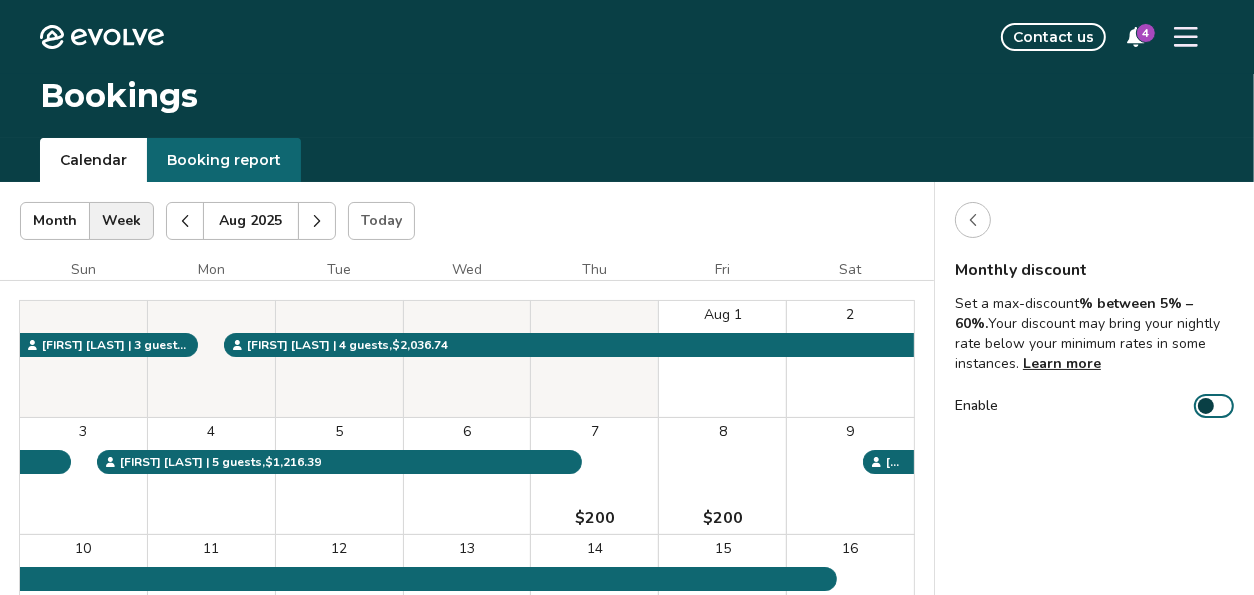 click on "Calendar" at bounding box center [93, 160] 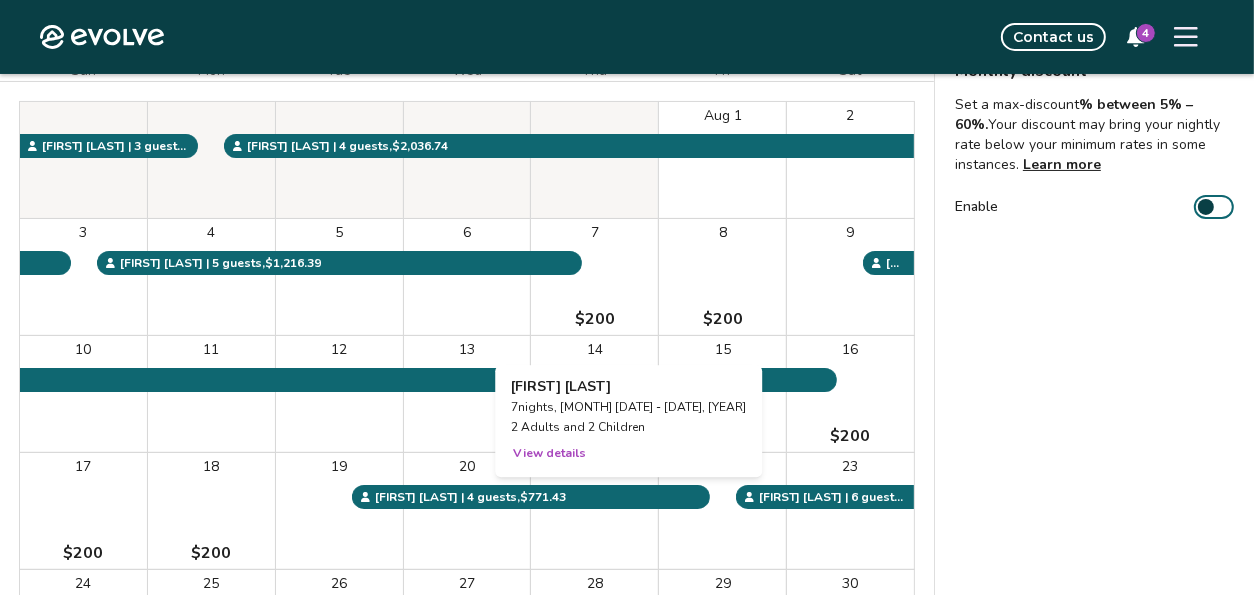 scroll, scrollTop: 399, scrollLeft: 0, axis: vertical 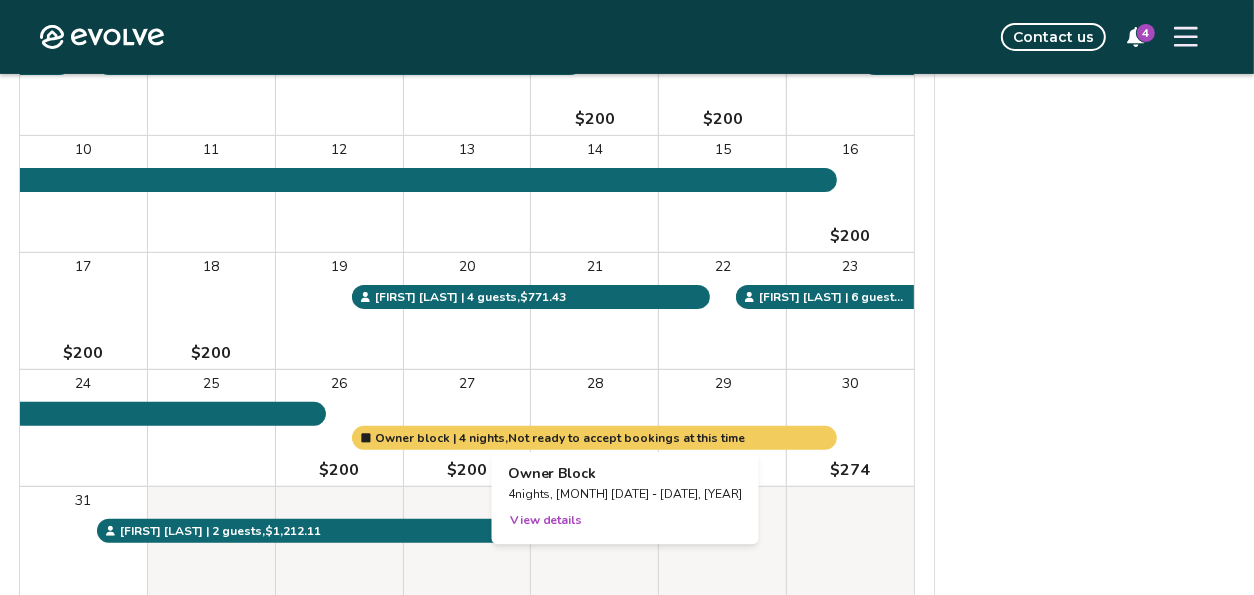 click at bounding box center [594, 428] 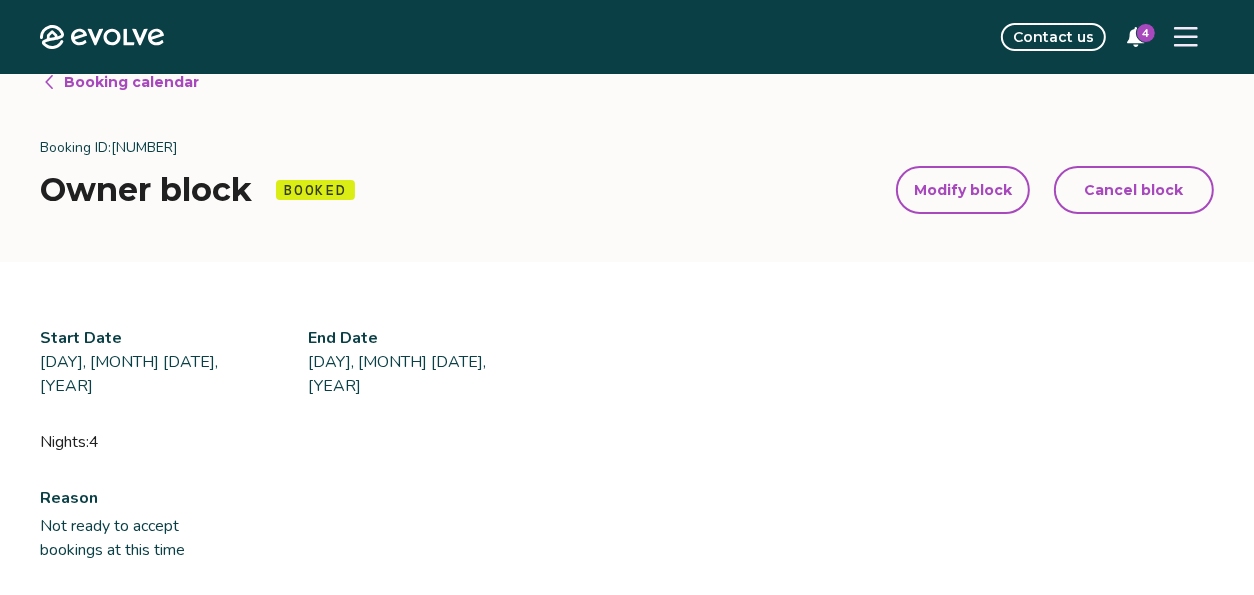 scroll, scrollTop: 0, scrollLeft: 0, axis: both 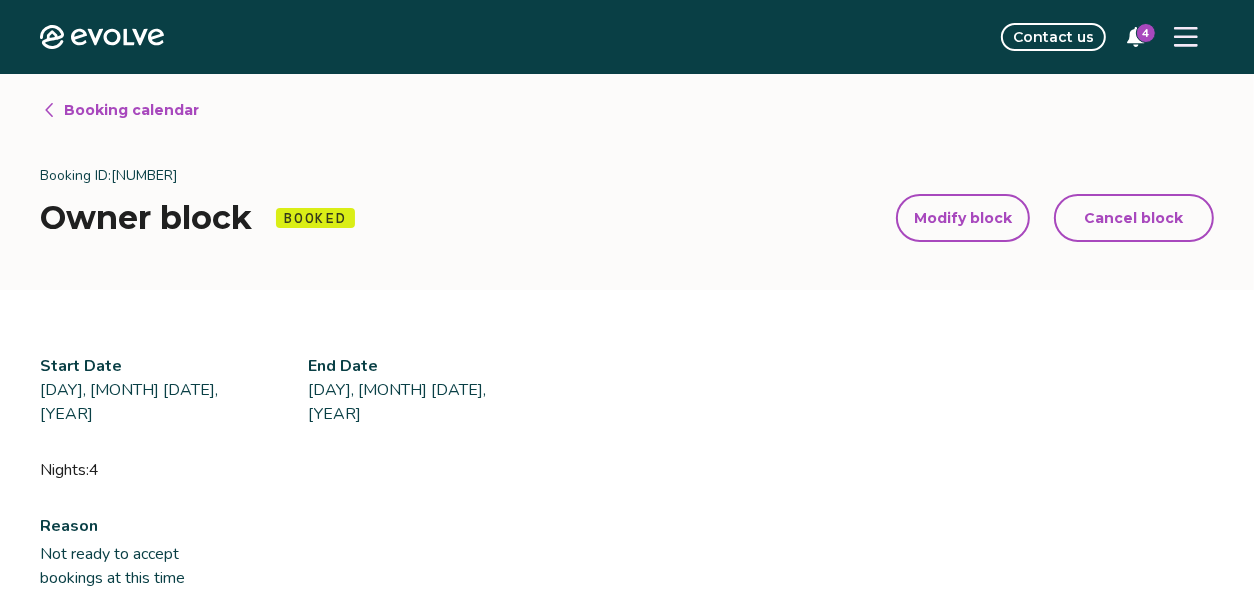 click on "Booking calendar" at bounding box center (131, 110) 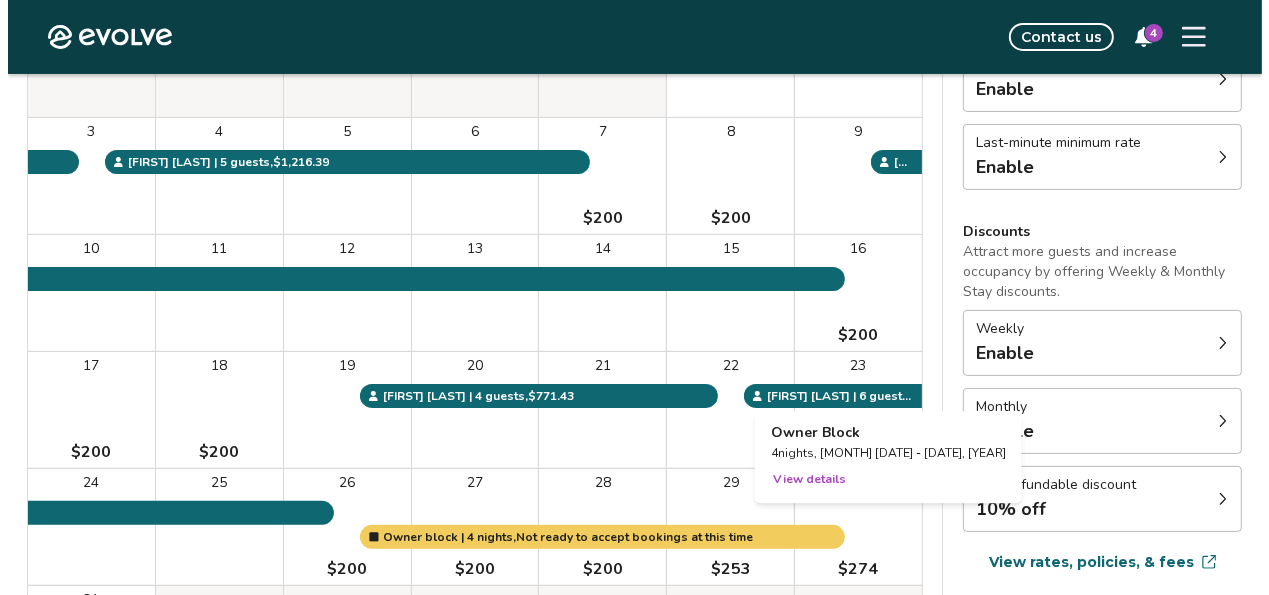 scroll, scrollTop: 199, scrollLeft: 0, axis: vertical 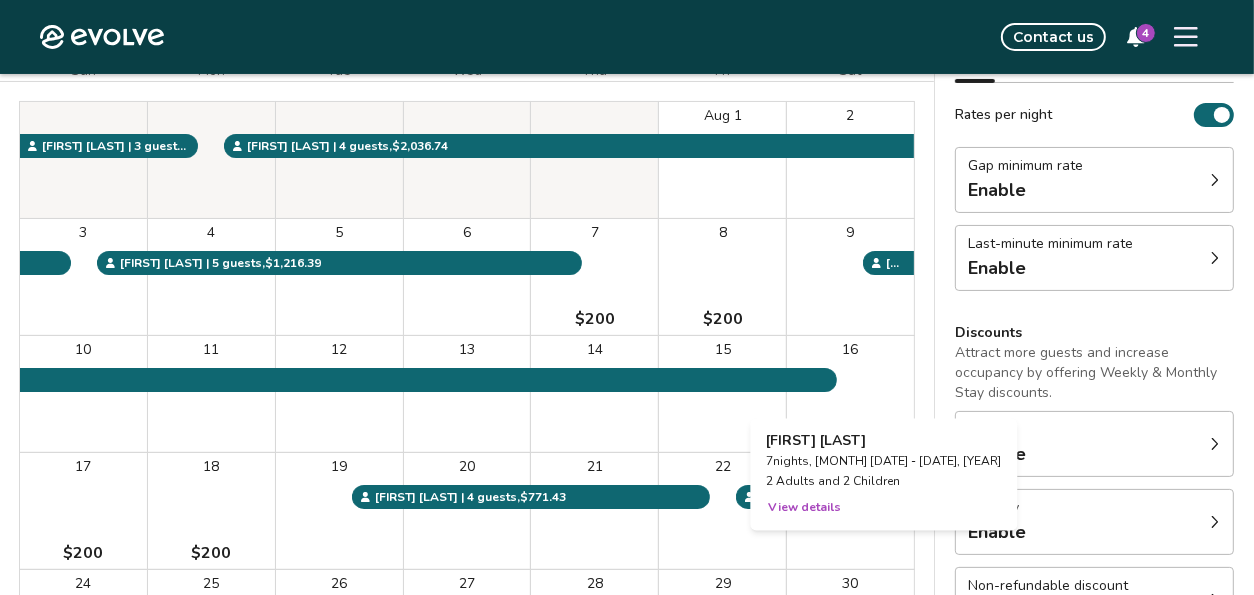 click on "16 $200" at bounding box center [850, 394] 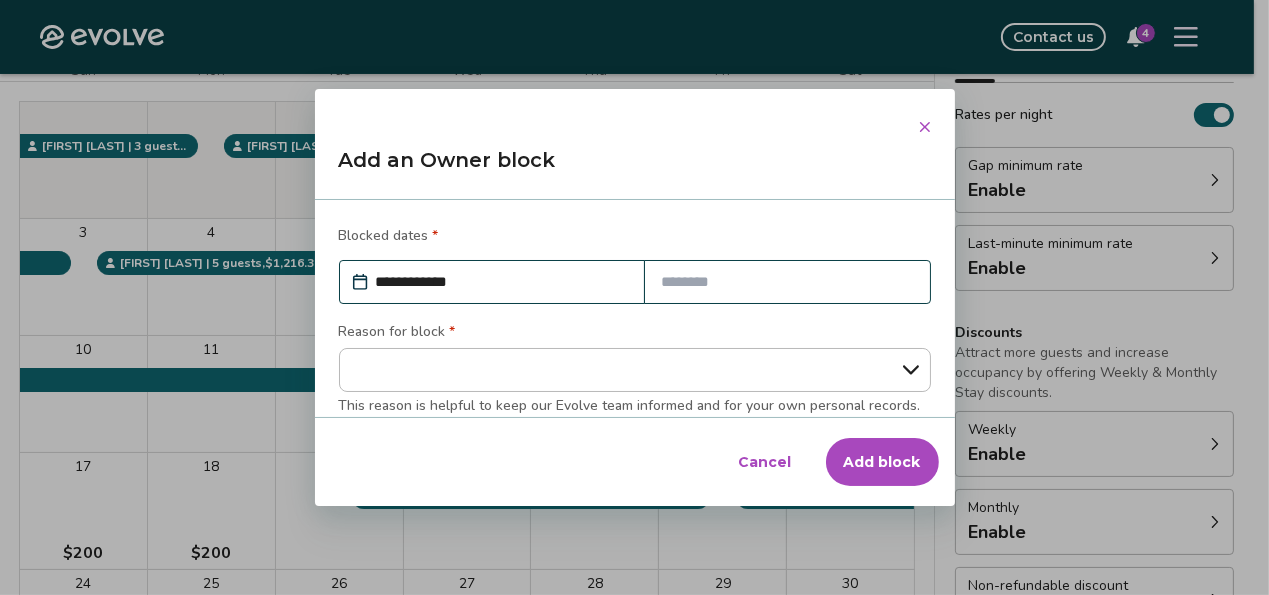 click at bounding box center [787, 282] 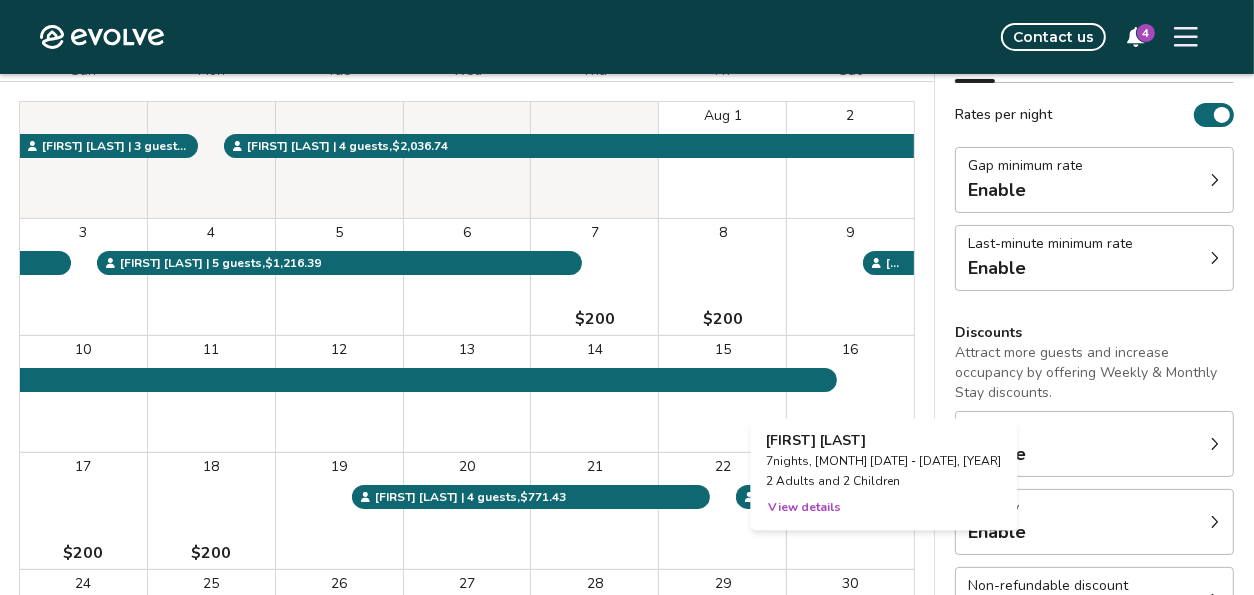 click on "16 $200" at bounding box center (850, 394) 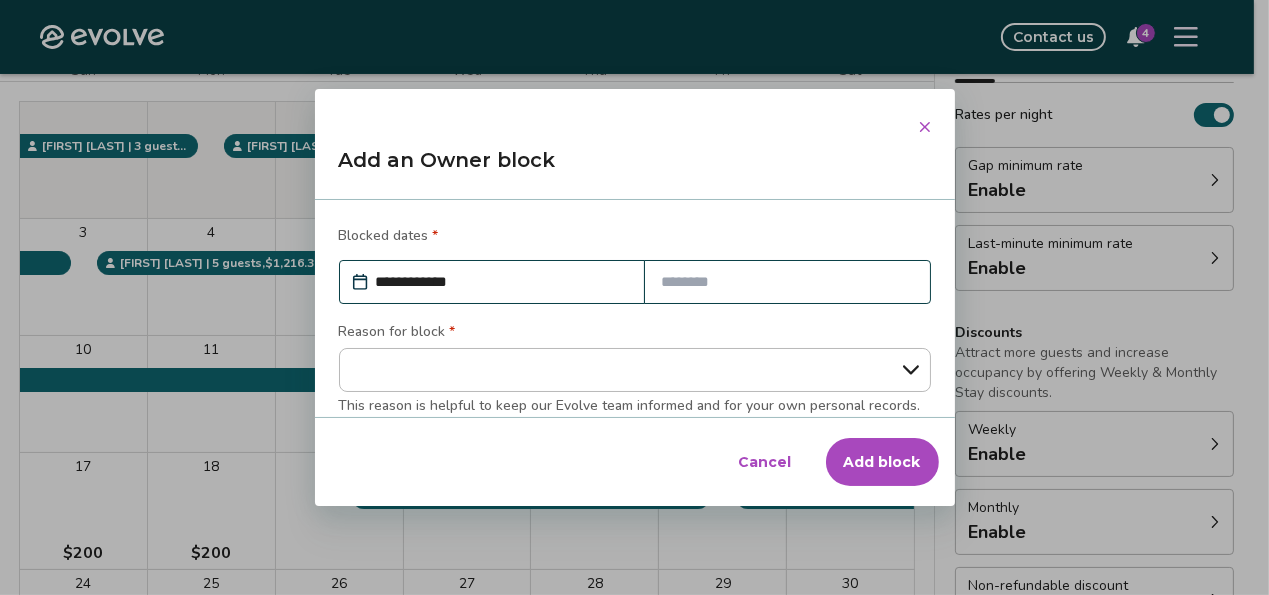 click at bounding box center [787, 282] 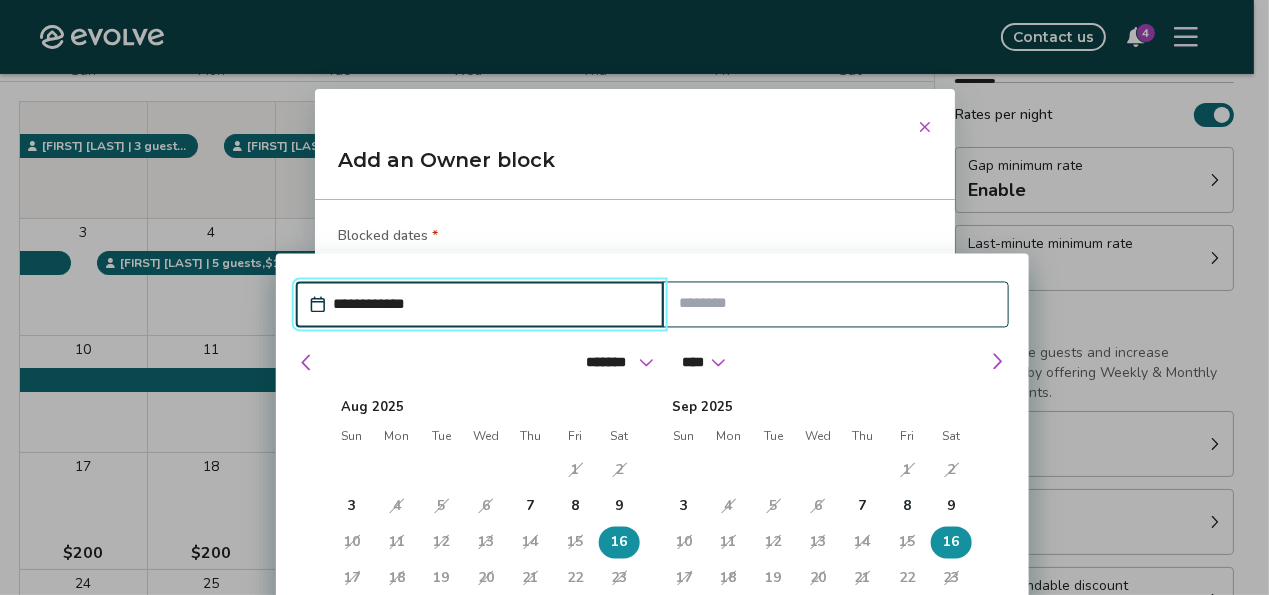 click at bounding box center [835, 304] 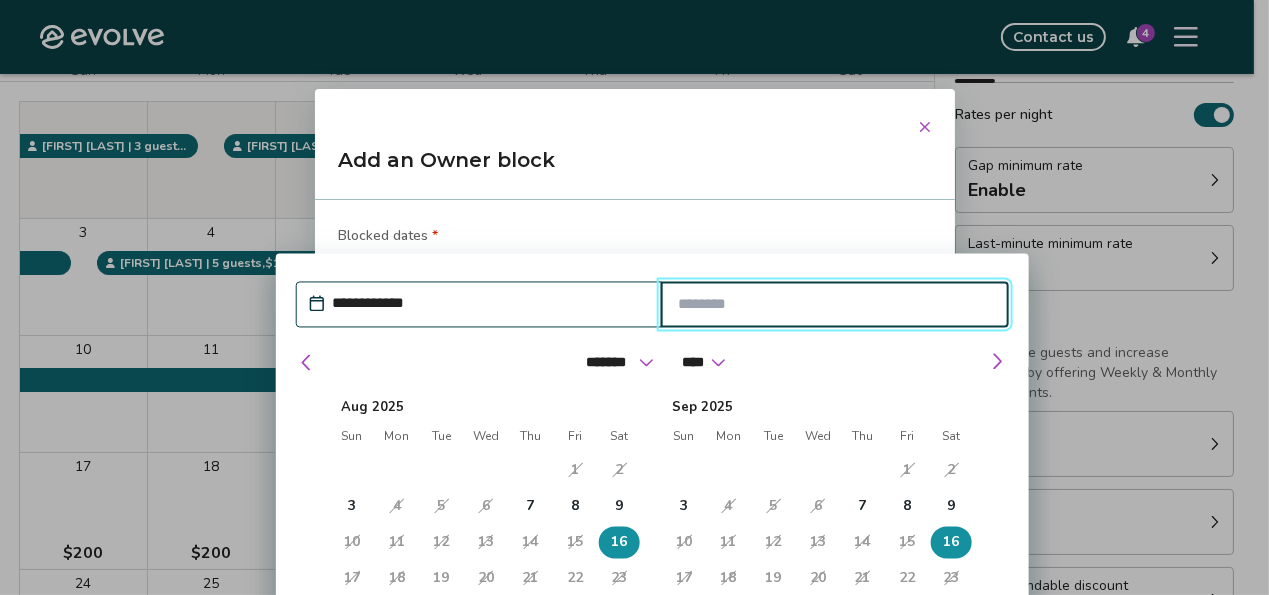 click on "19" at bounding box center [441, 579] 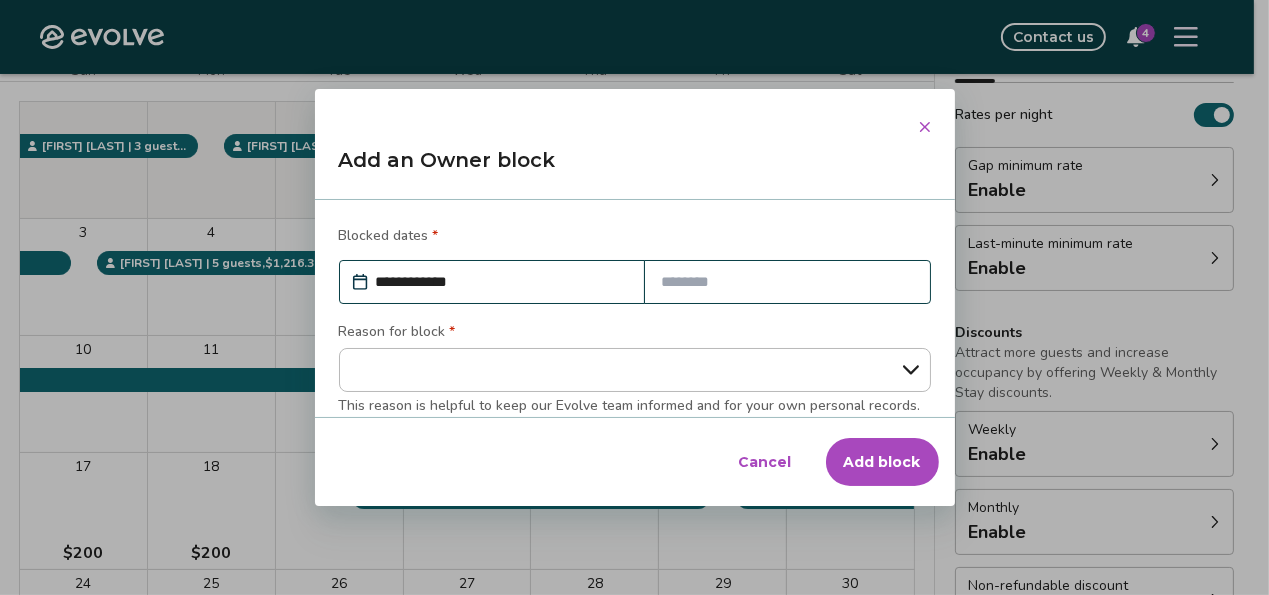 click 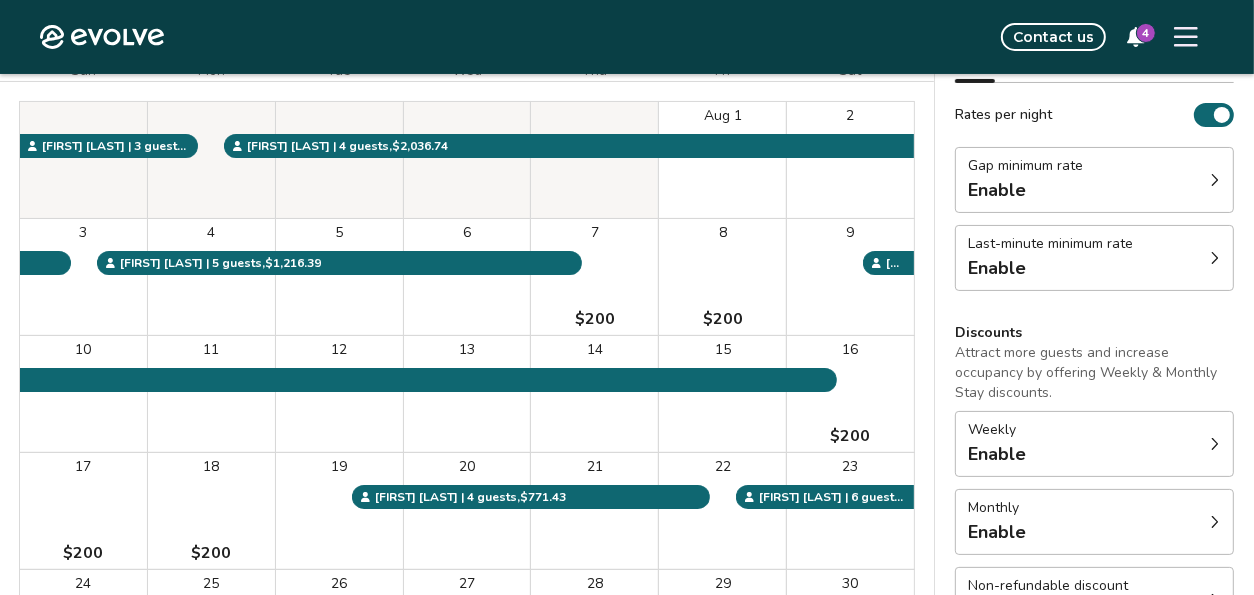 click 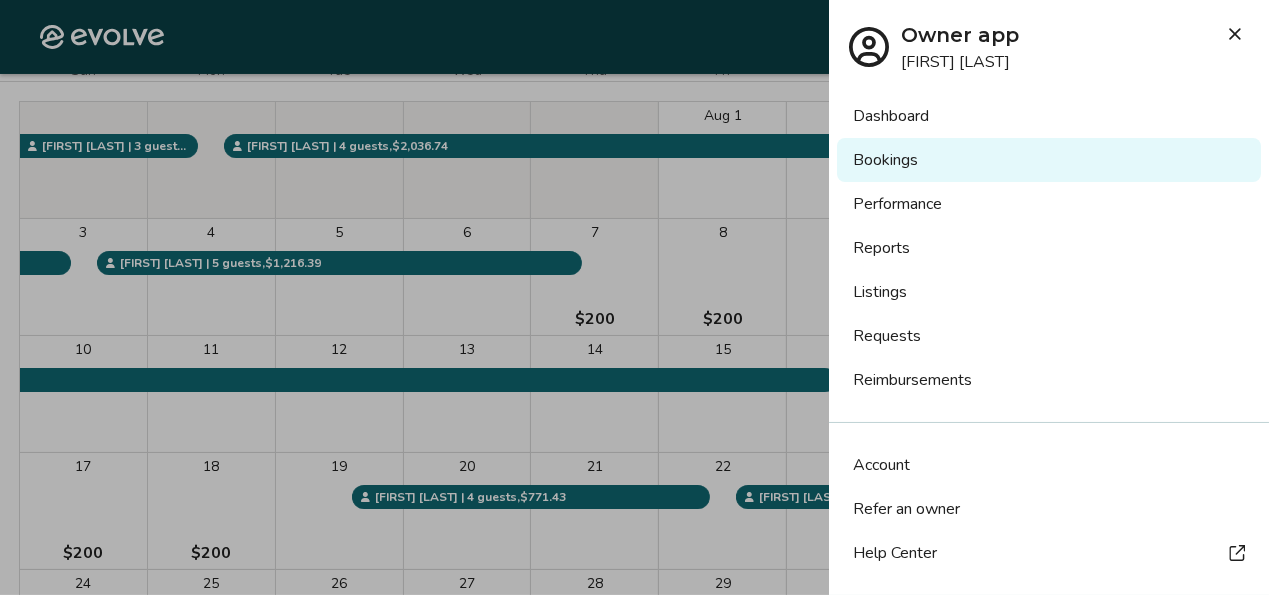 scroll, scrollTop: 84, scrollLeft: 0, axis: vertical 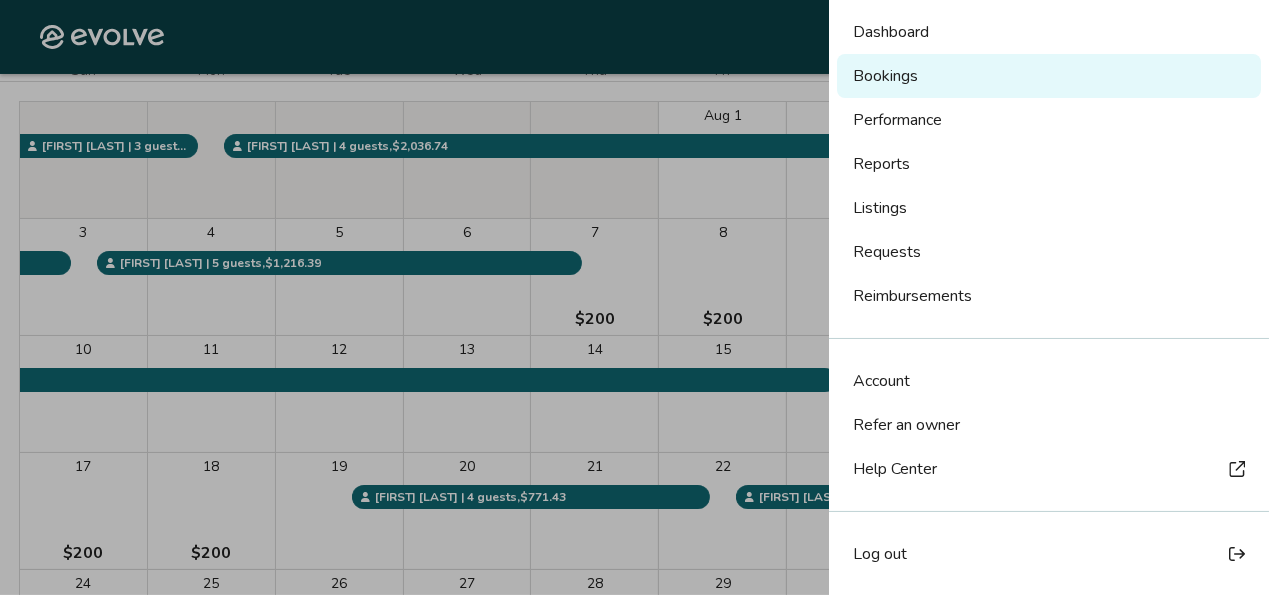 click on "Log out" at bounding box center [880, 554] 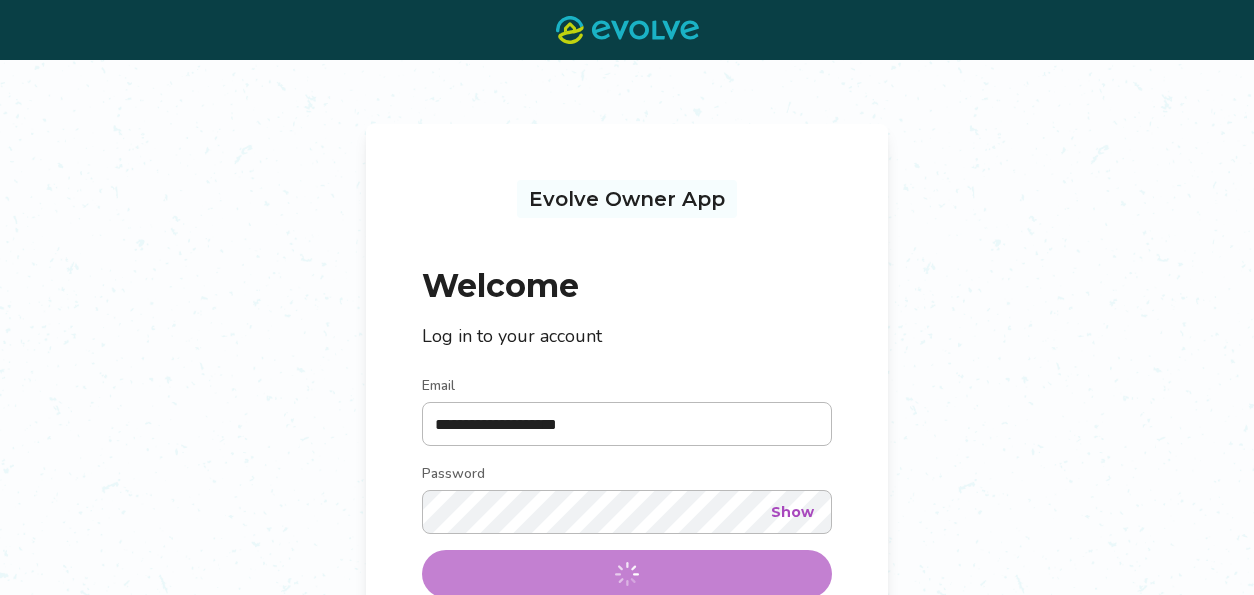 scroll, scrollTop: 0, scrollLeft: 0, axis: both 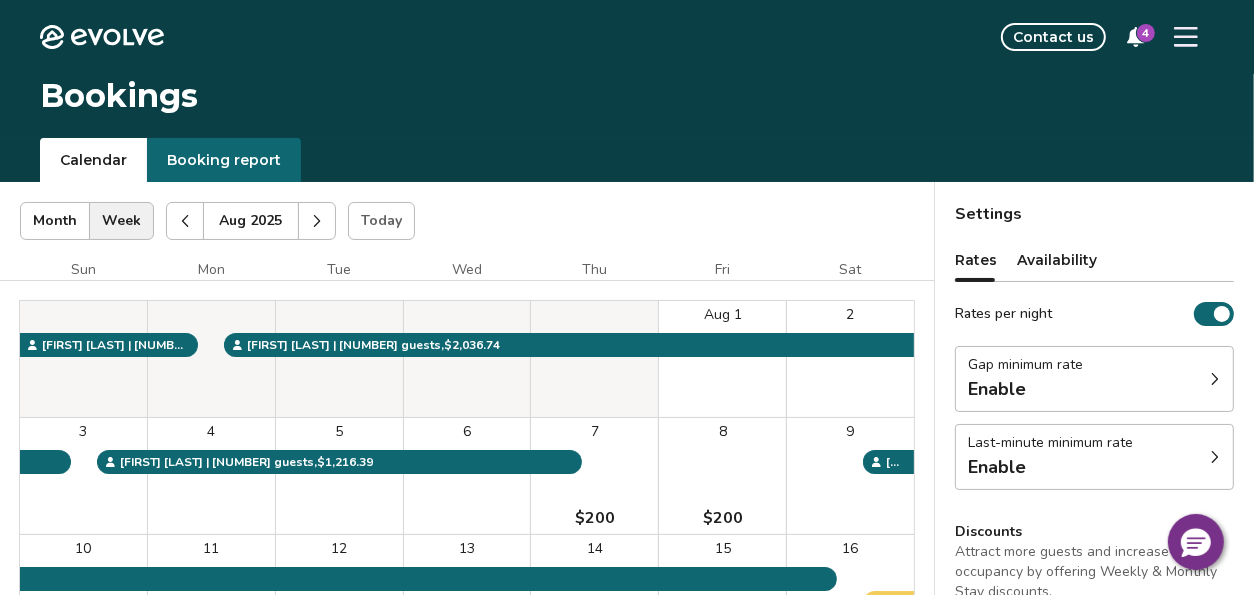 click 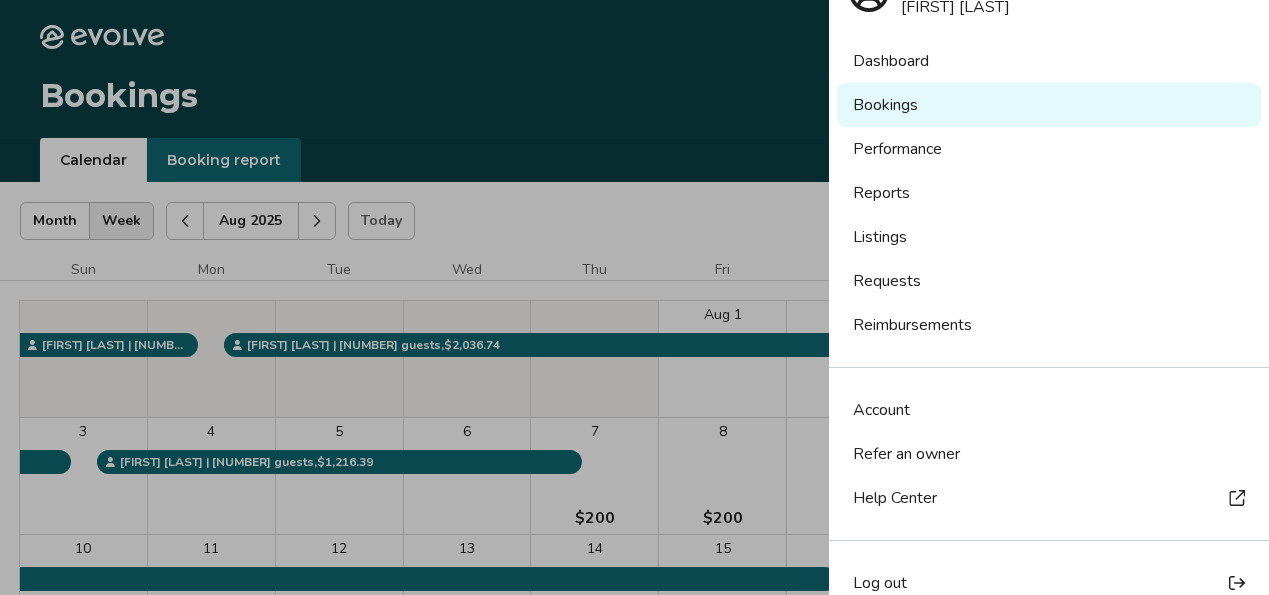 scroll, scrollTop: 84, scrollLeft: 0, axis: vertical 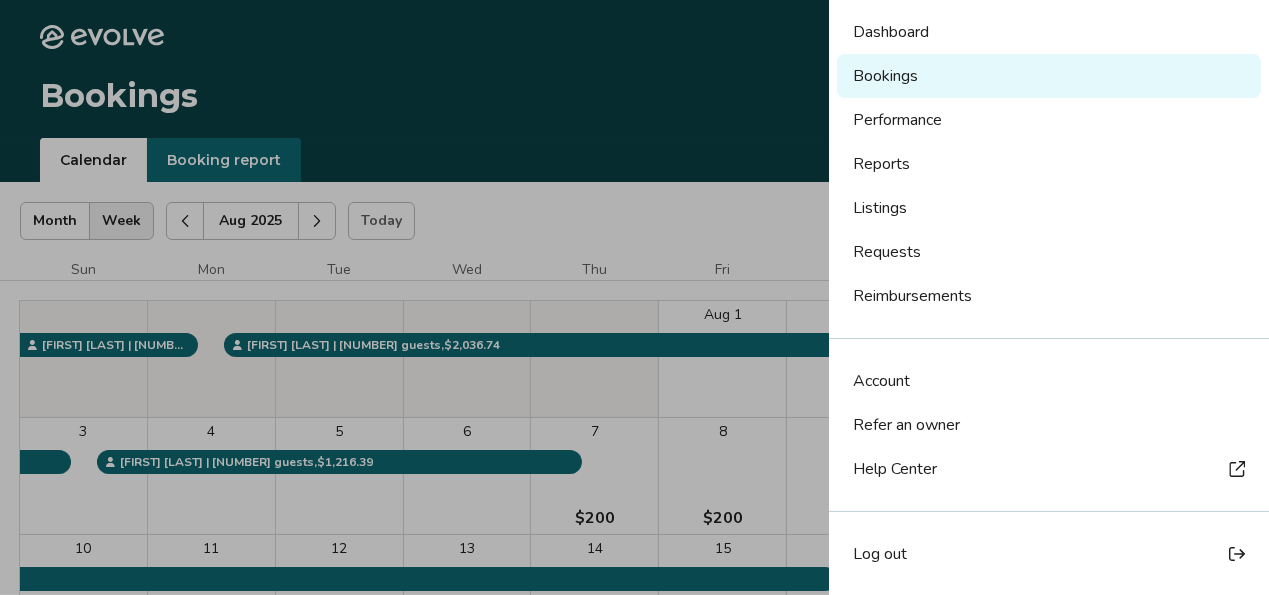 click on "Log out" at bounding box center [880, 554] 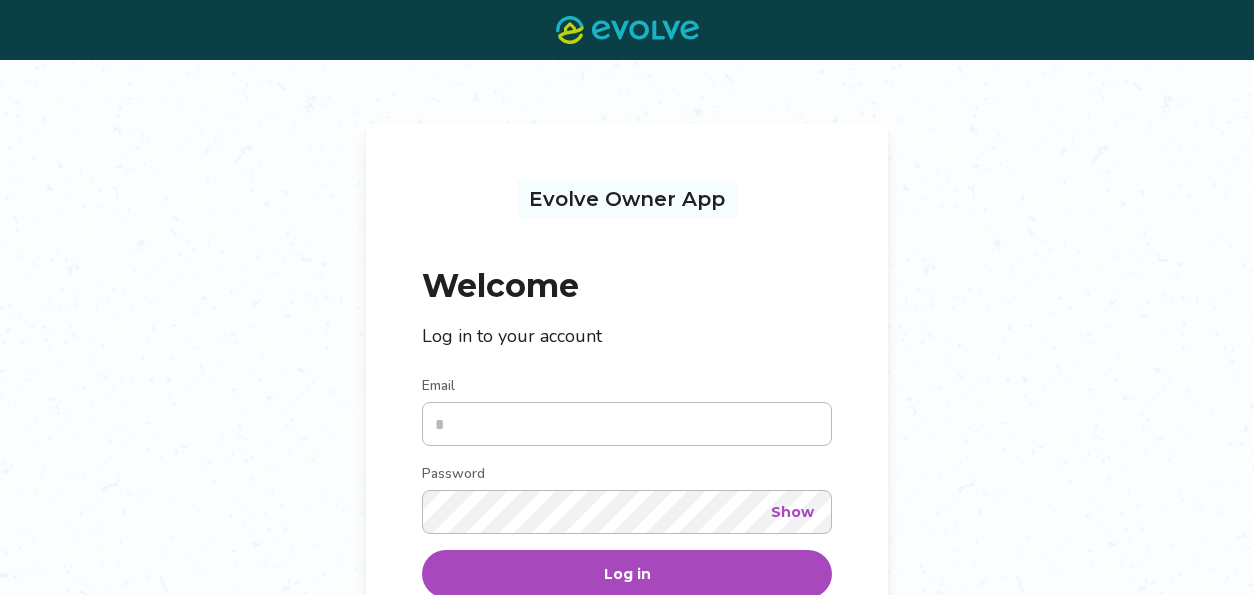 scroll, scrollTop: 0, scrollLeft: 0, axis: both 